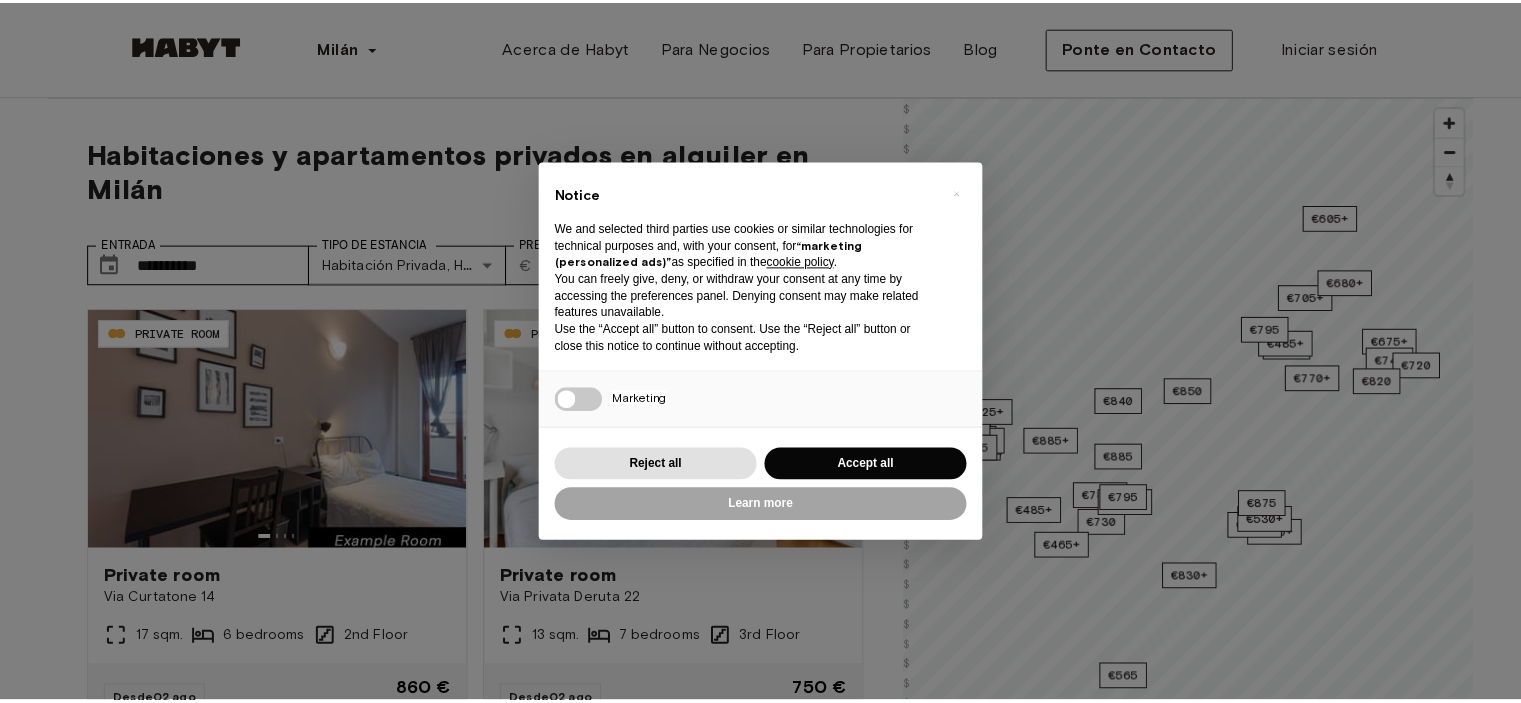 scroll, scrollTop: 0, scrollLeft: 0, axis: both 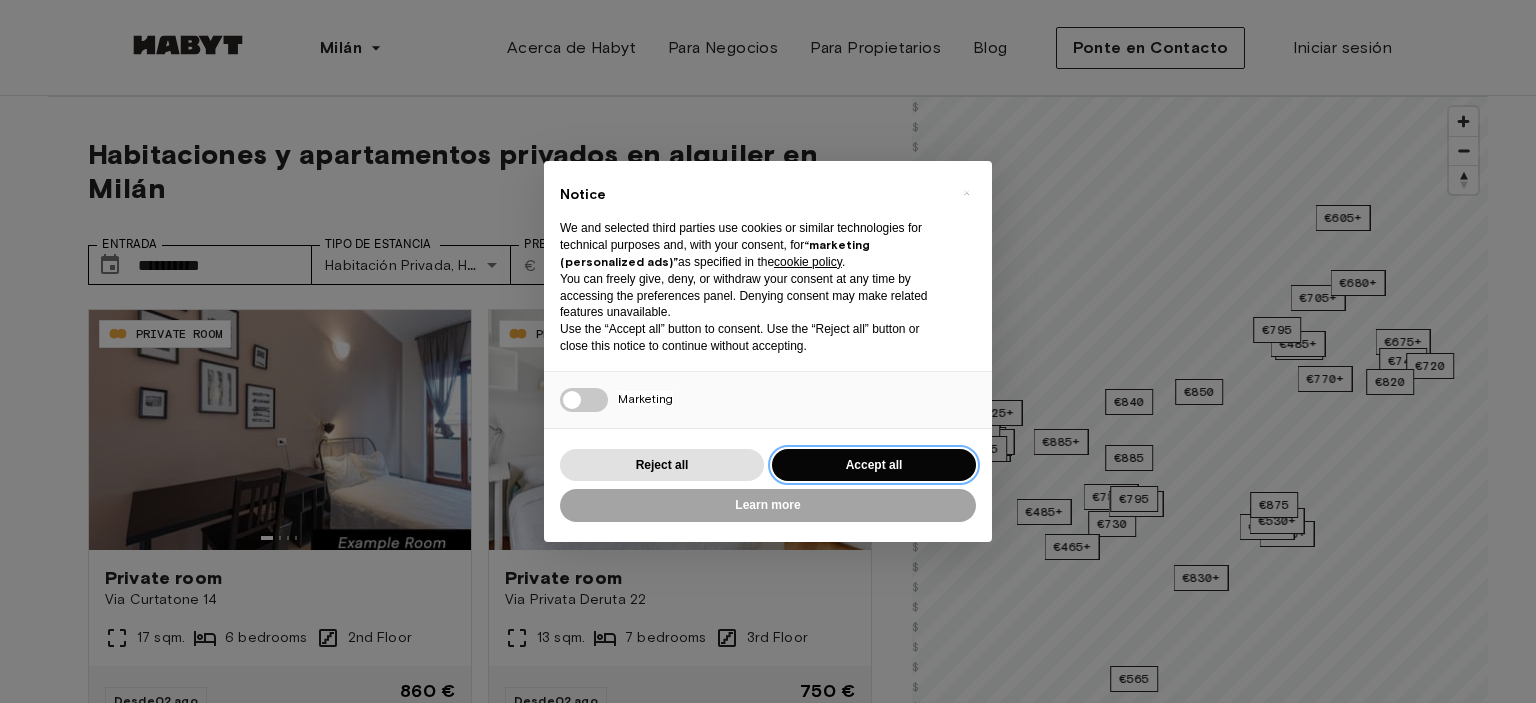click on "Accept all" at bounding box center [874, 465] 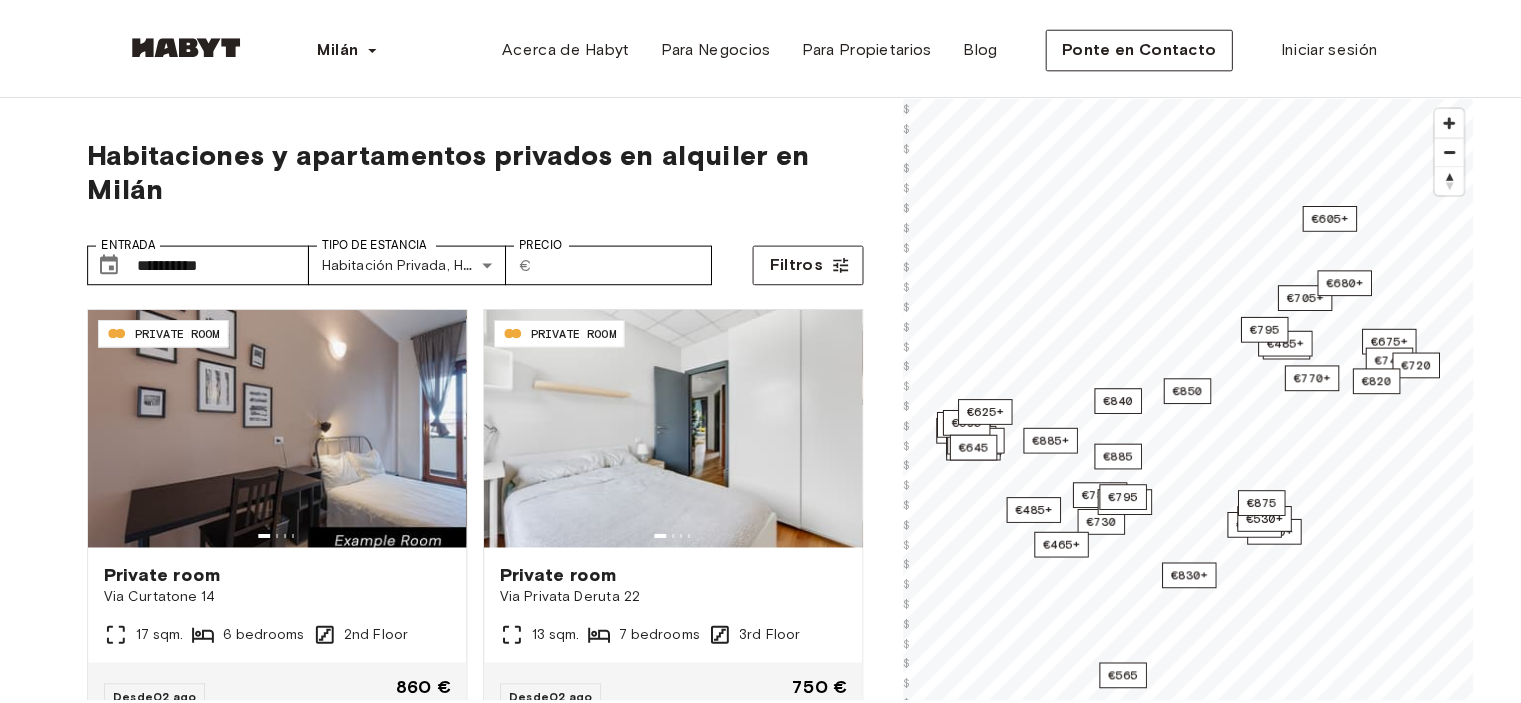 scroll, scrollTop: 0, scrollLeft: 0, axis: both 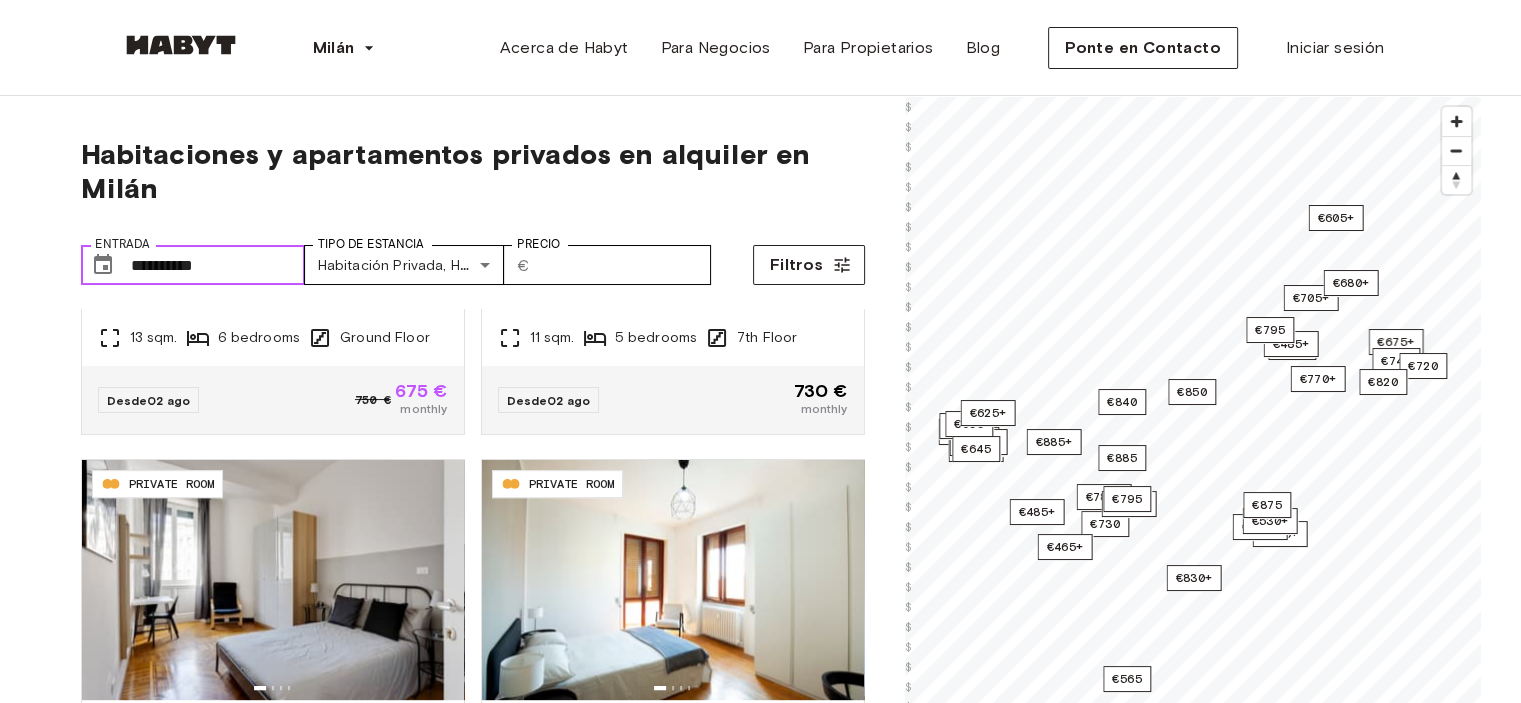 click on "**********" at bounding box center [218, 265] 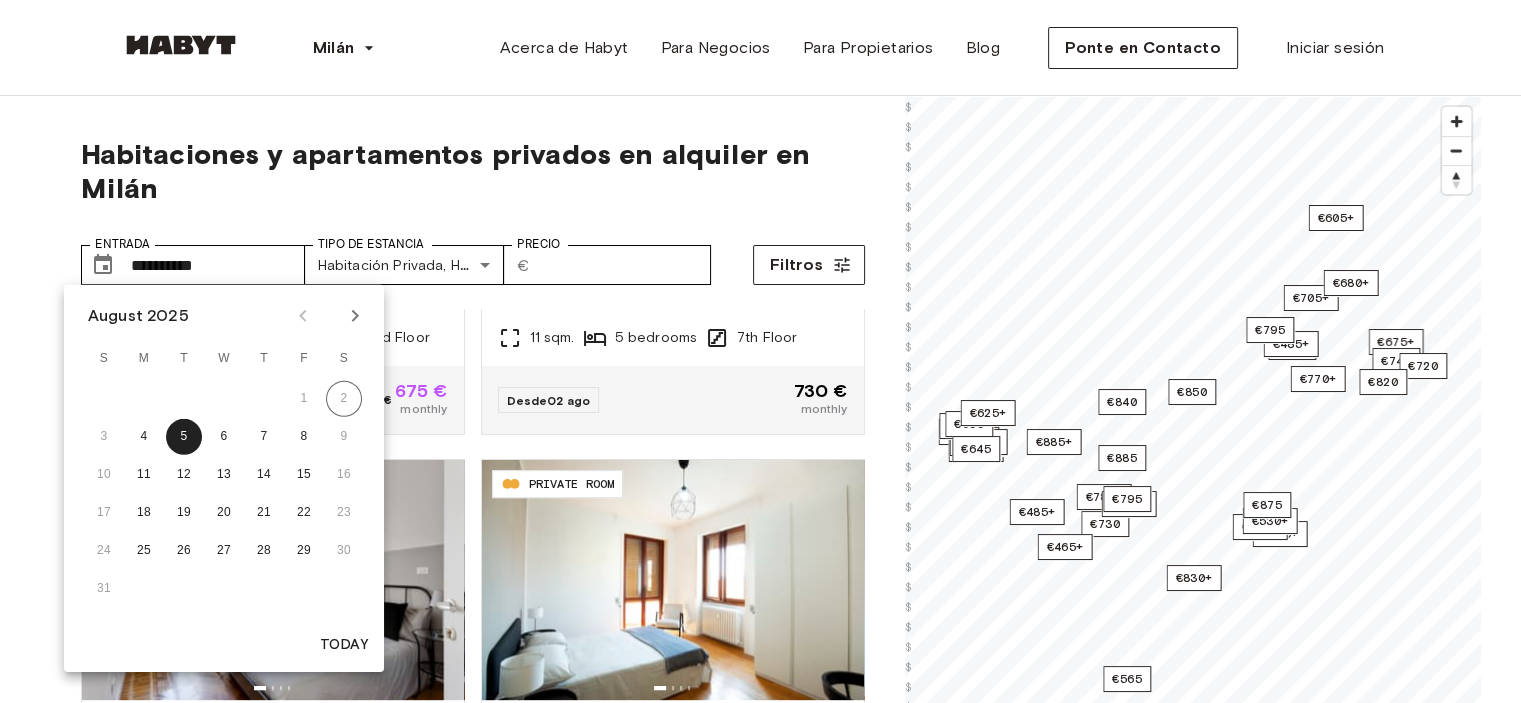 click 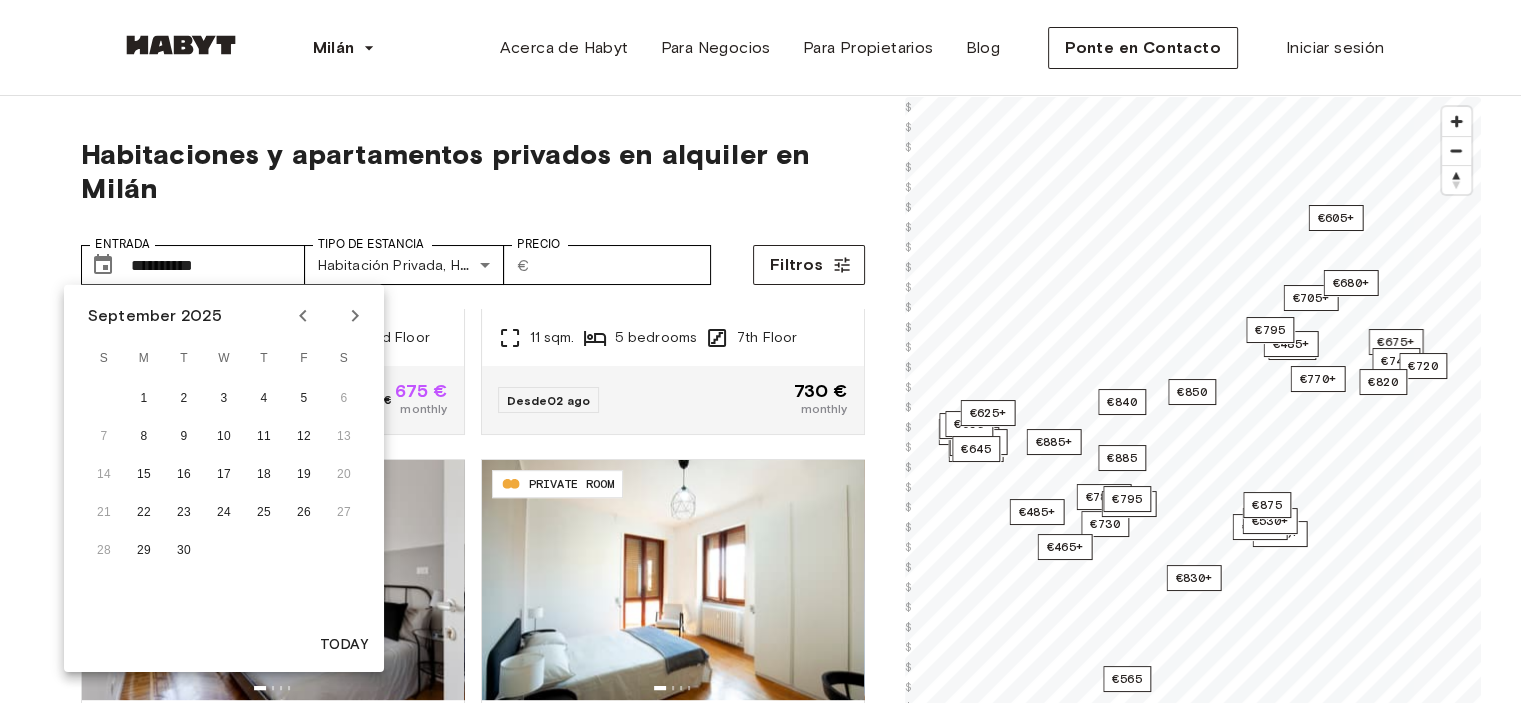 click 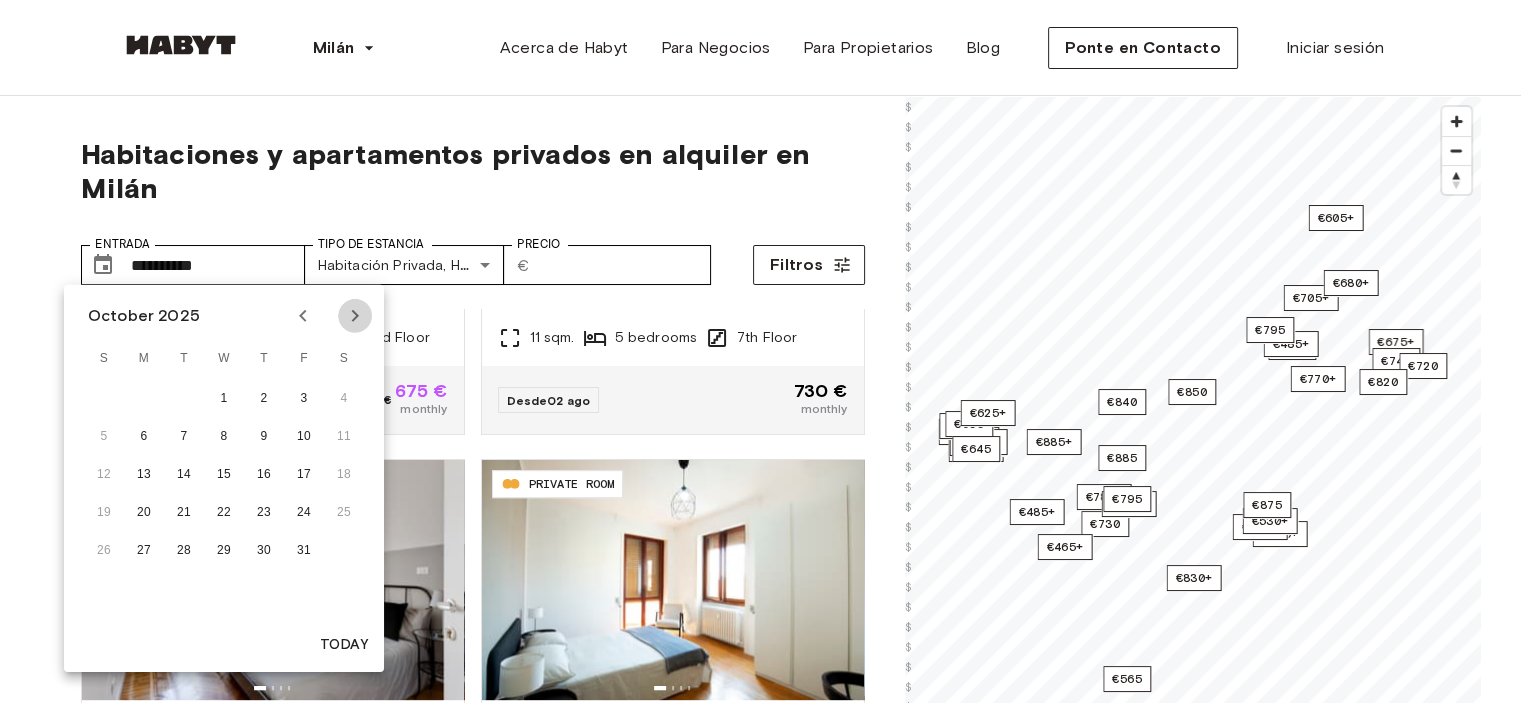 click at bounding box center [355, 316] 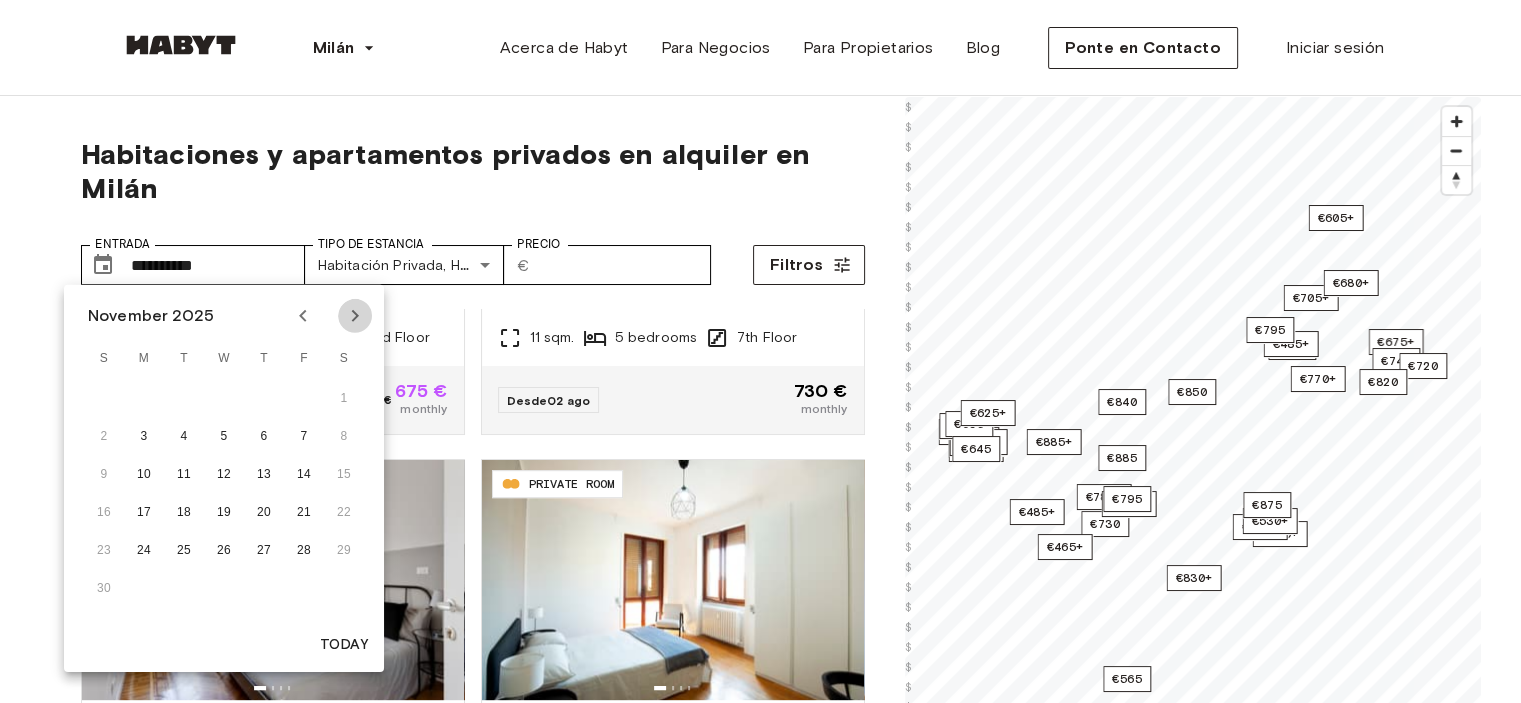 click at bounding box center (355, 316) 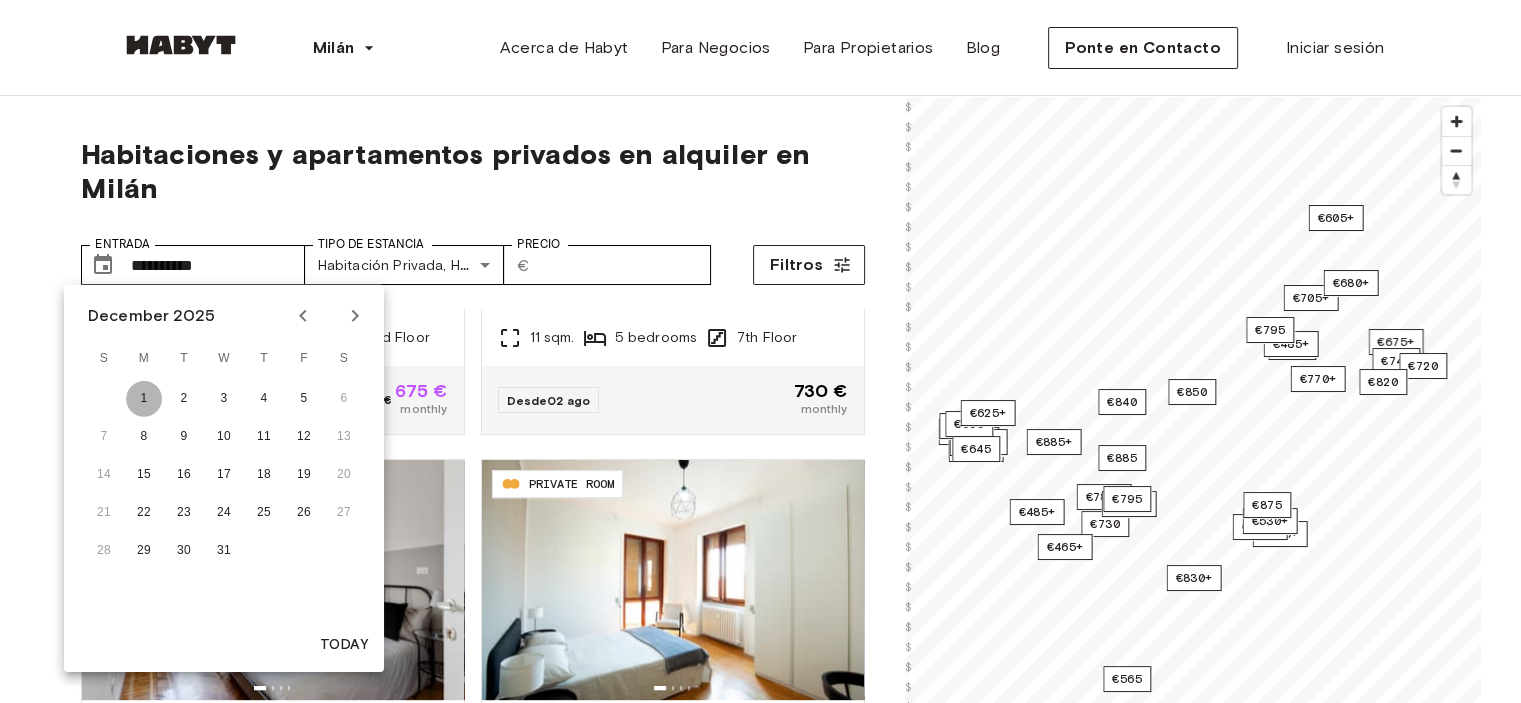click on "1" at bounding box center (144, 399) 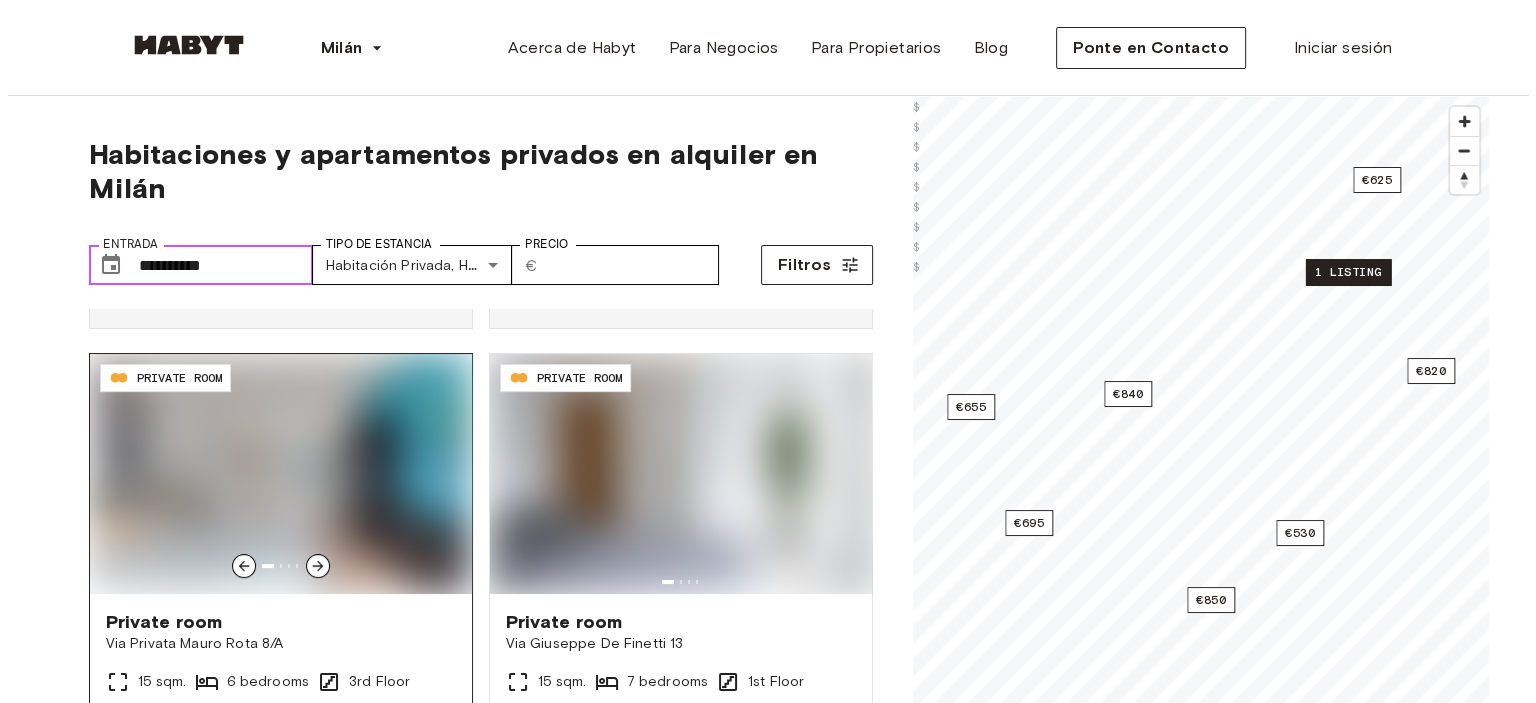 scroll, scrollTop: 0, scrollLeft: 0, axis: both 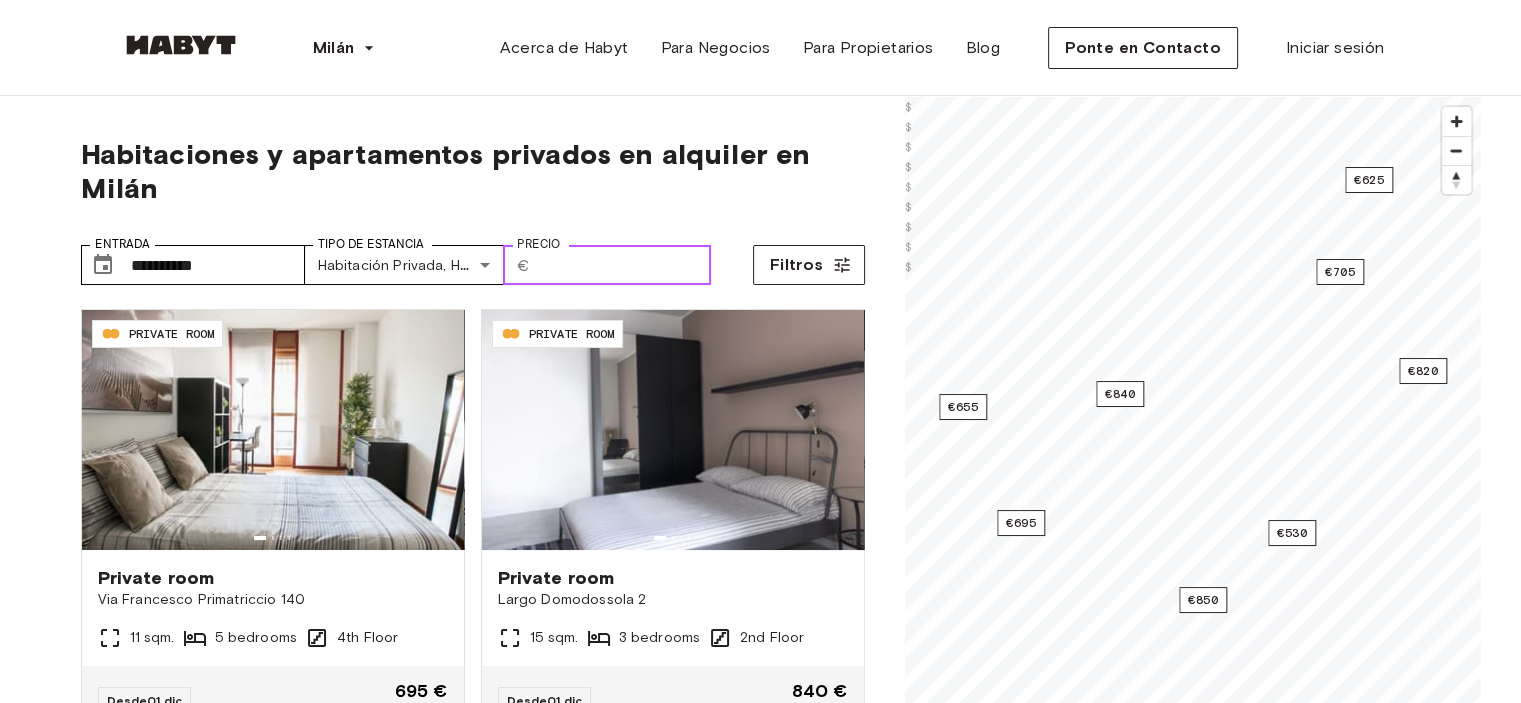 click on "Precio" at bounding box center [624, 265] 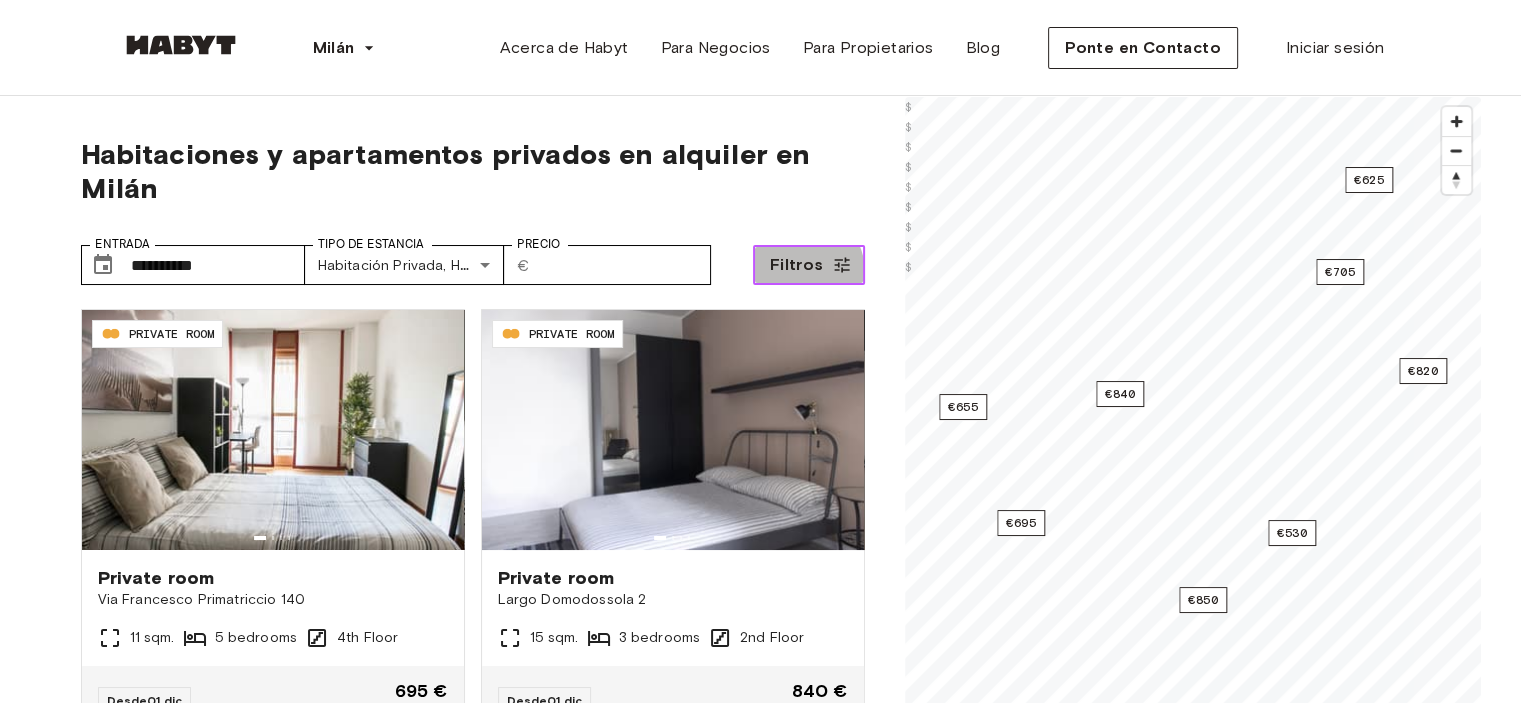 click on "Filtros" at bounding box center [797, 265] 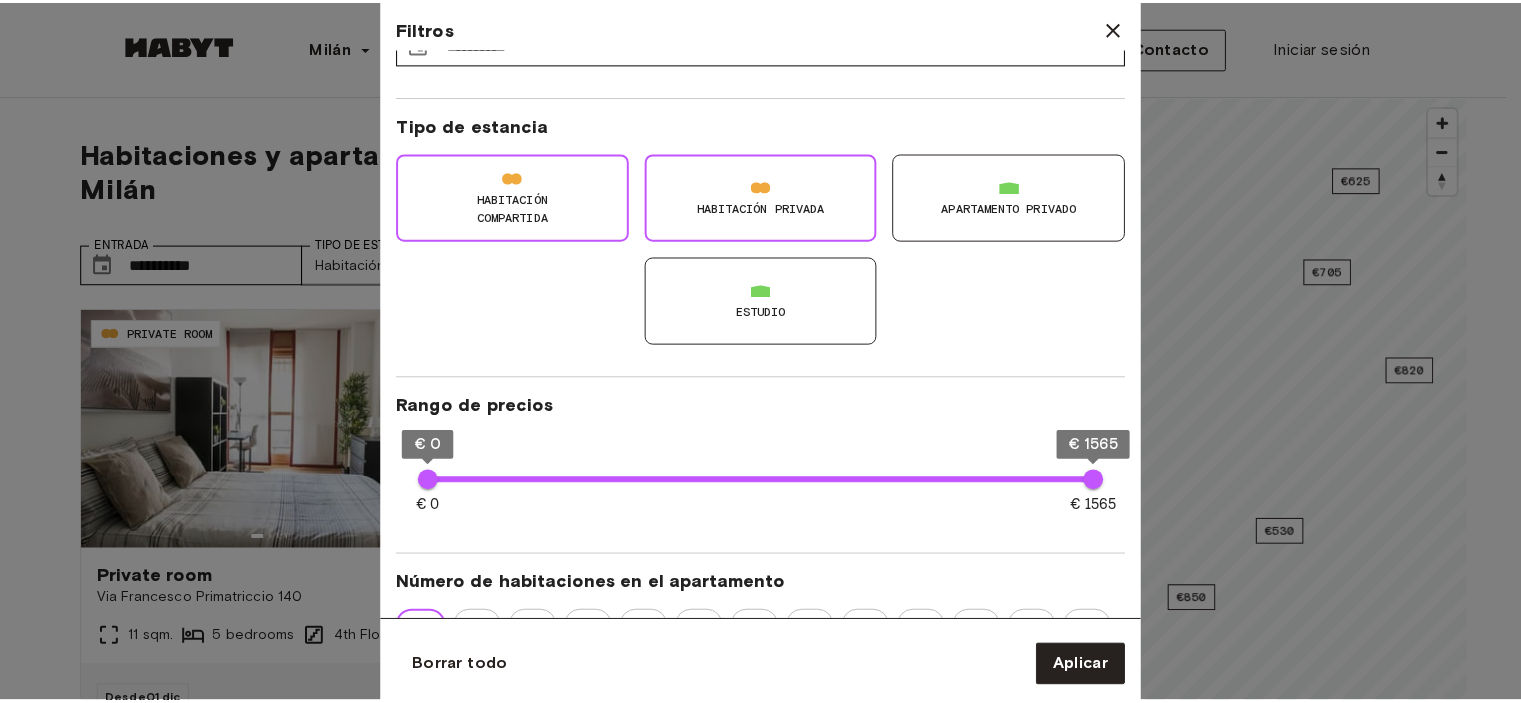 scroll, scrollTop: 0, scrollLeft: 0, axis: both 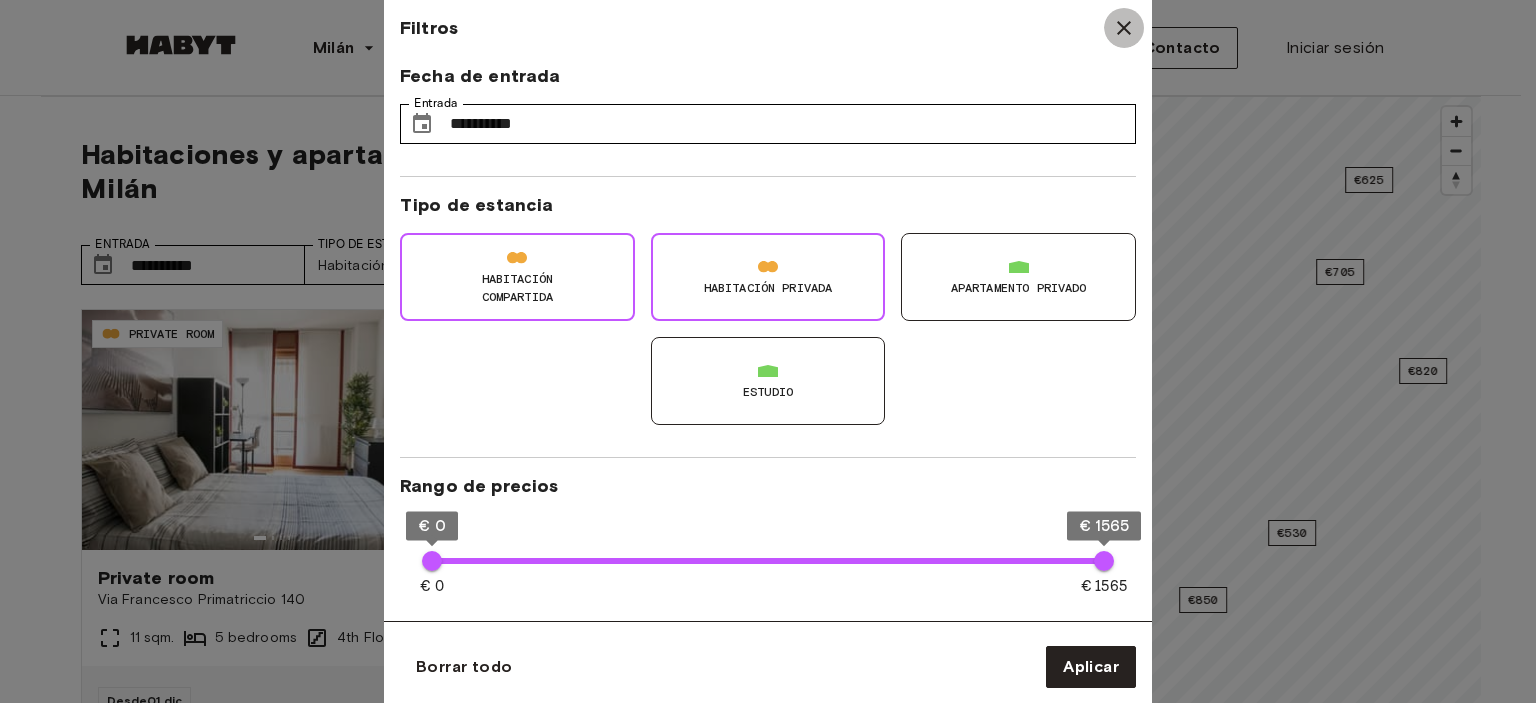click 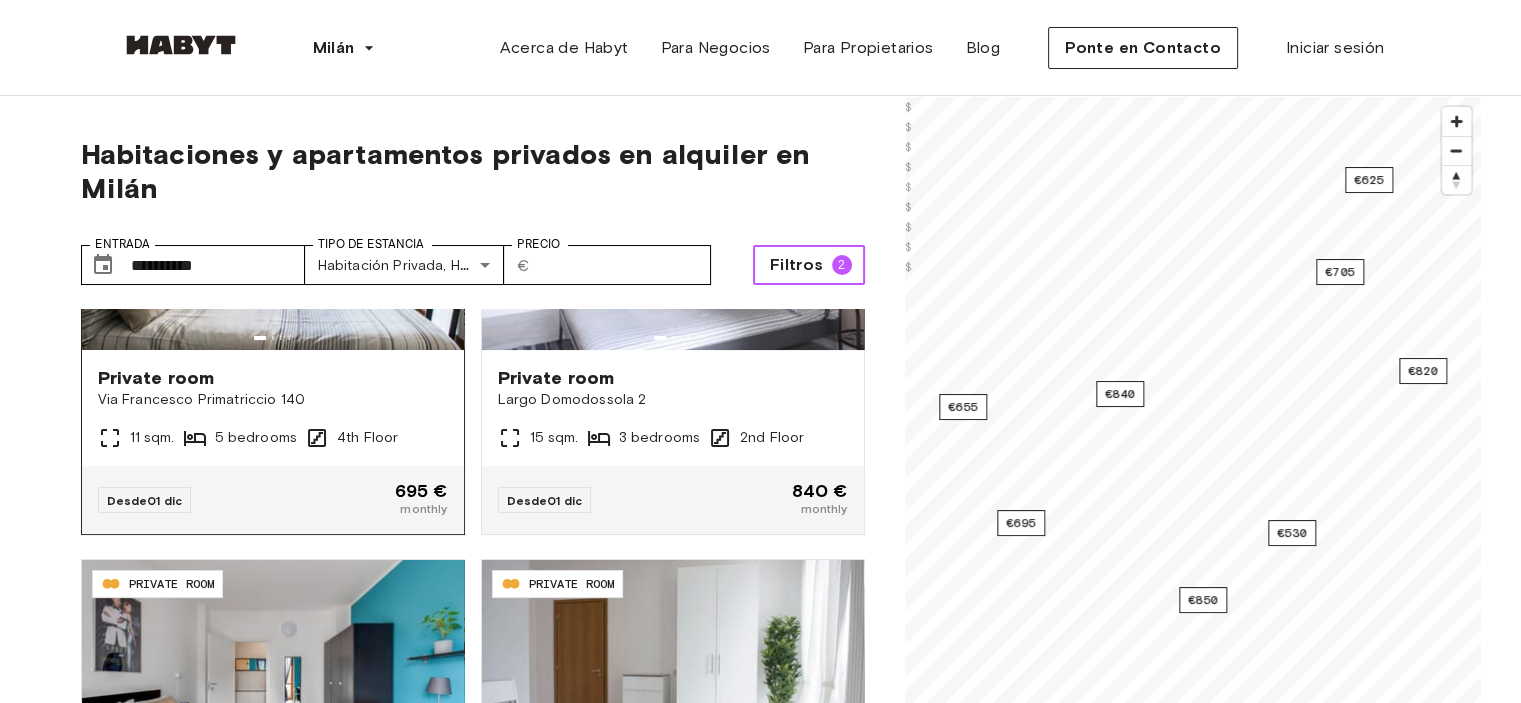 scroll, scrollTop: 0, scrollLeft: 0, axis: both 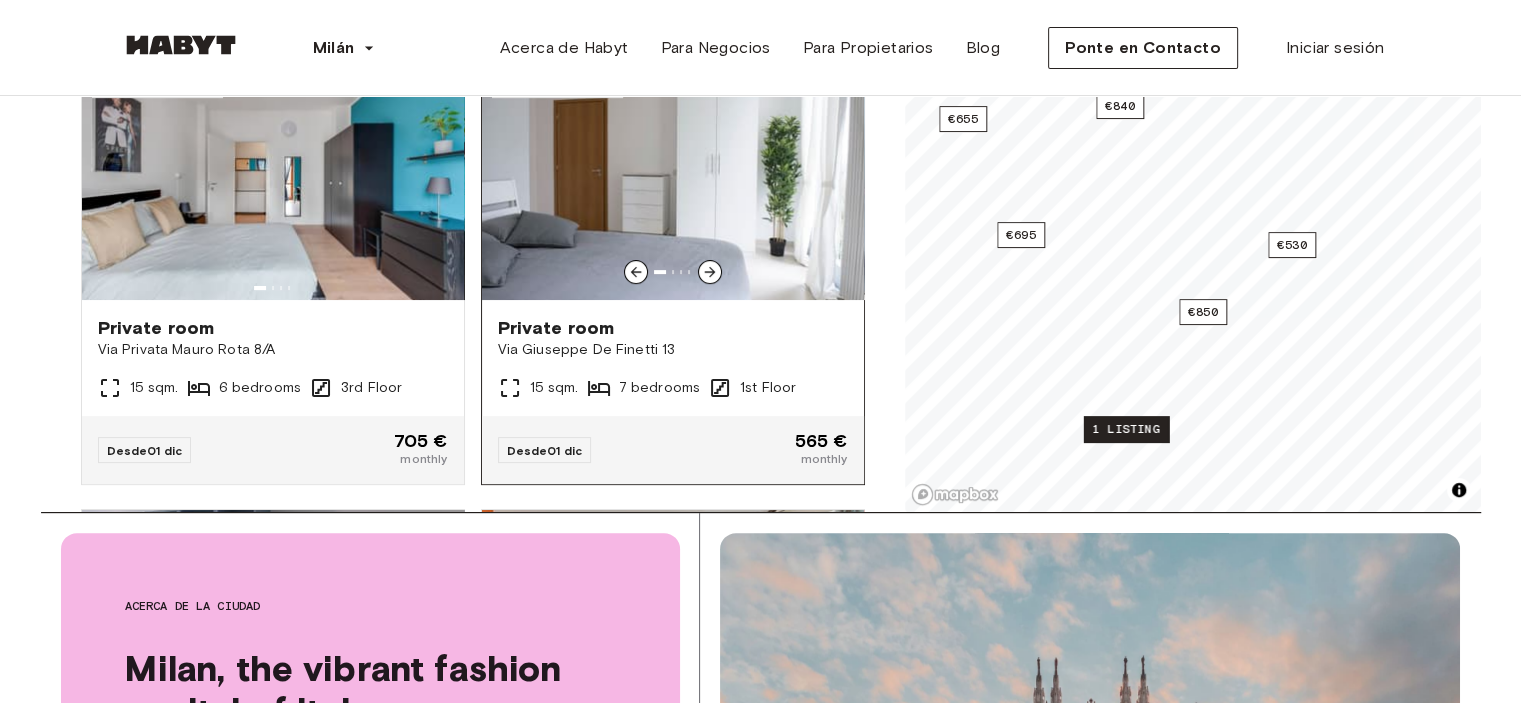 click 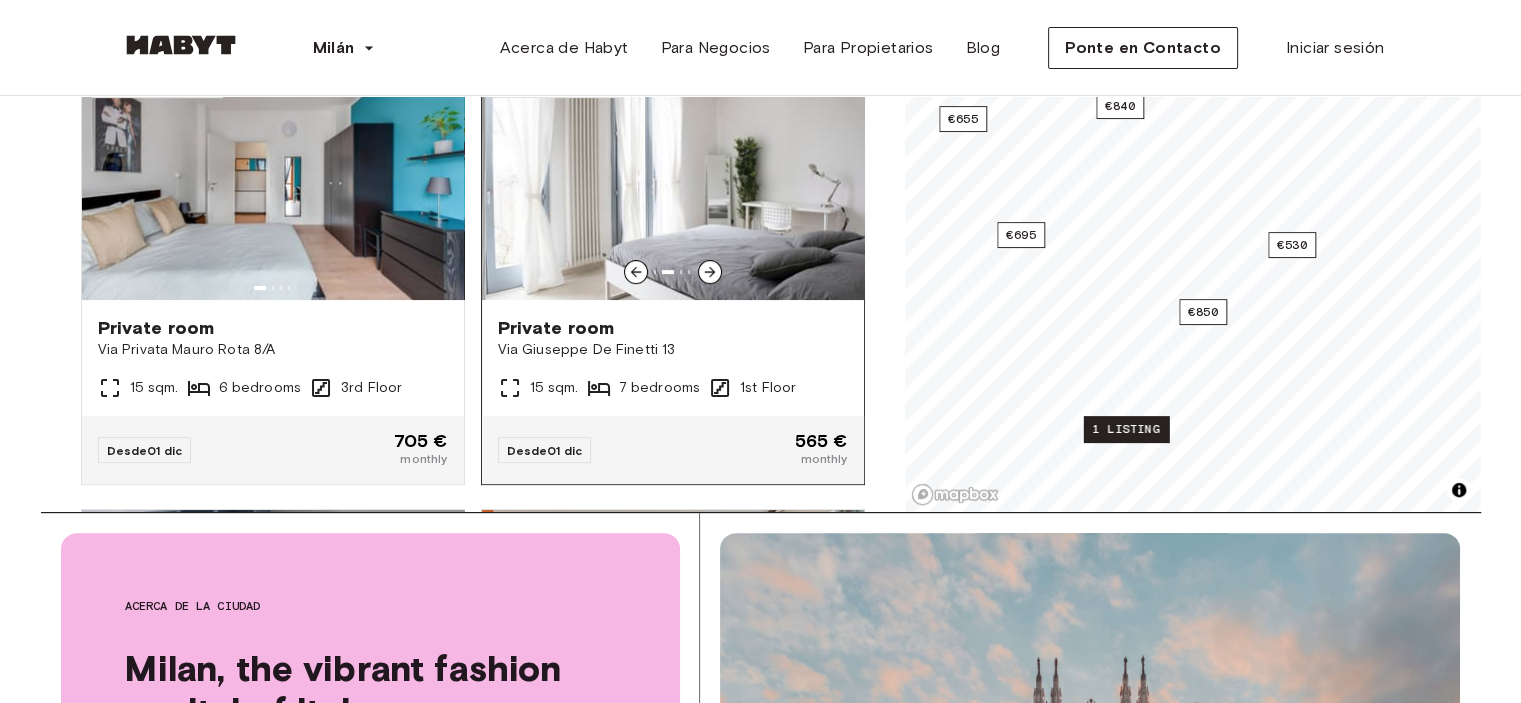 click 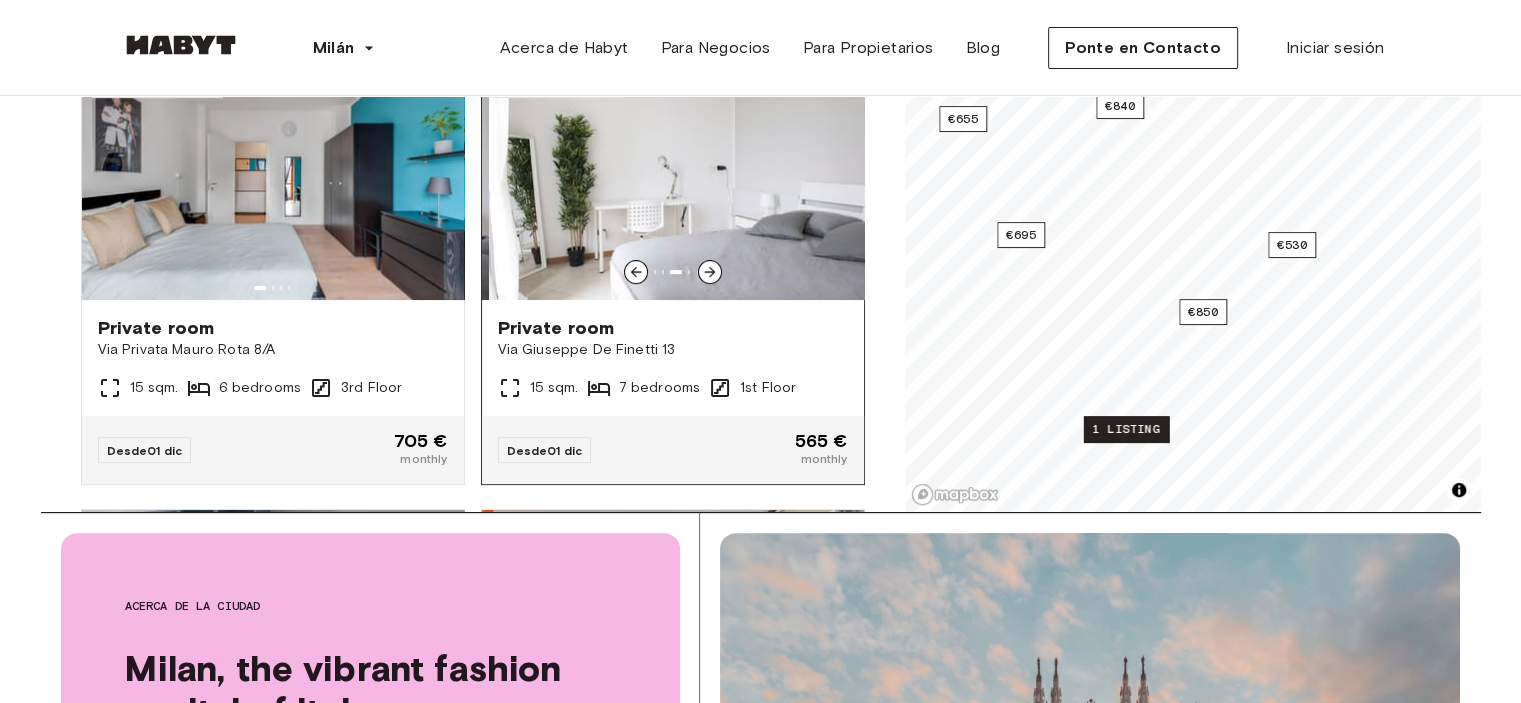 click 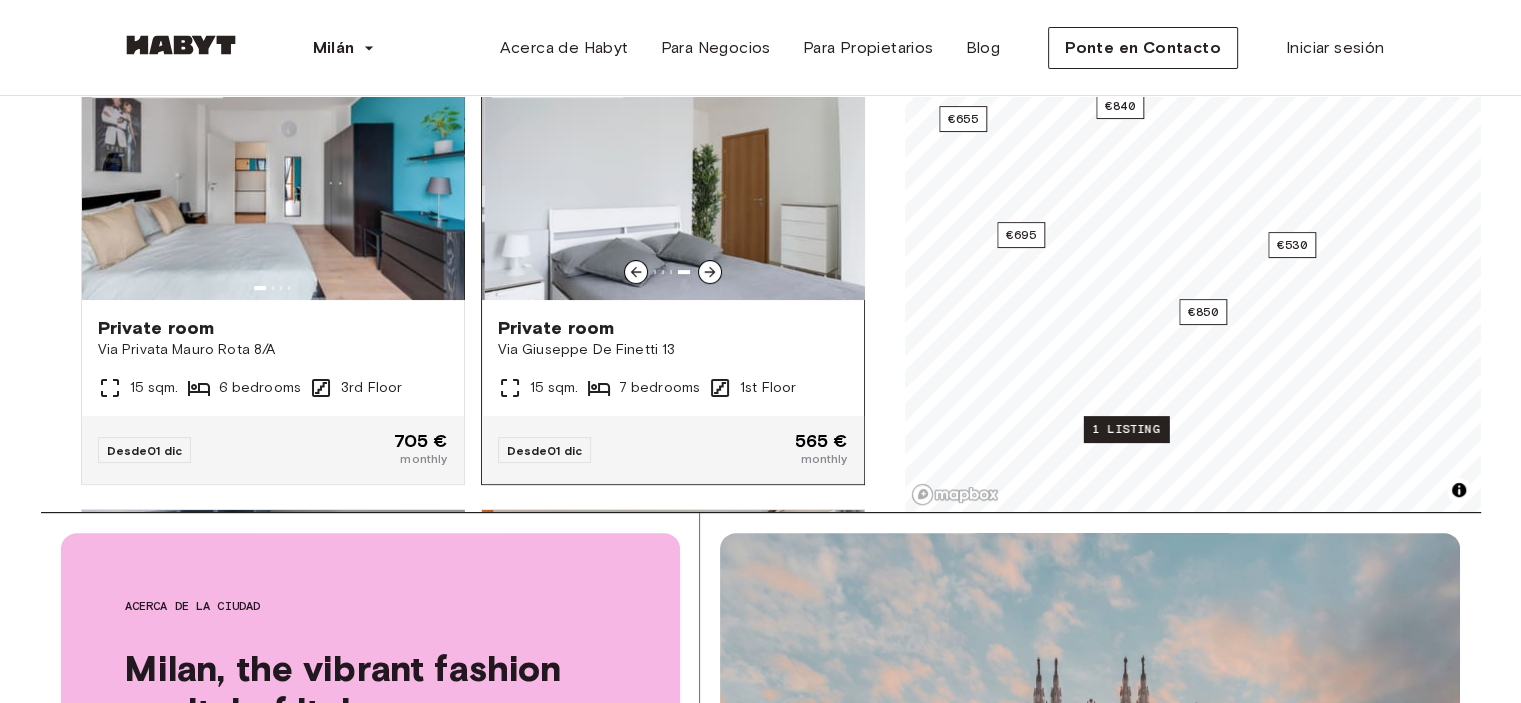 click 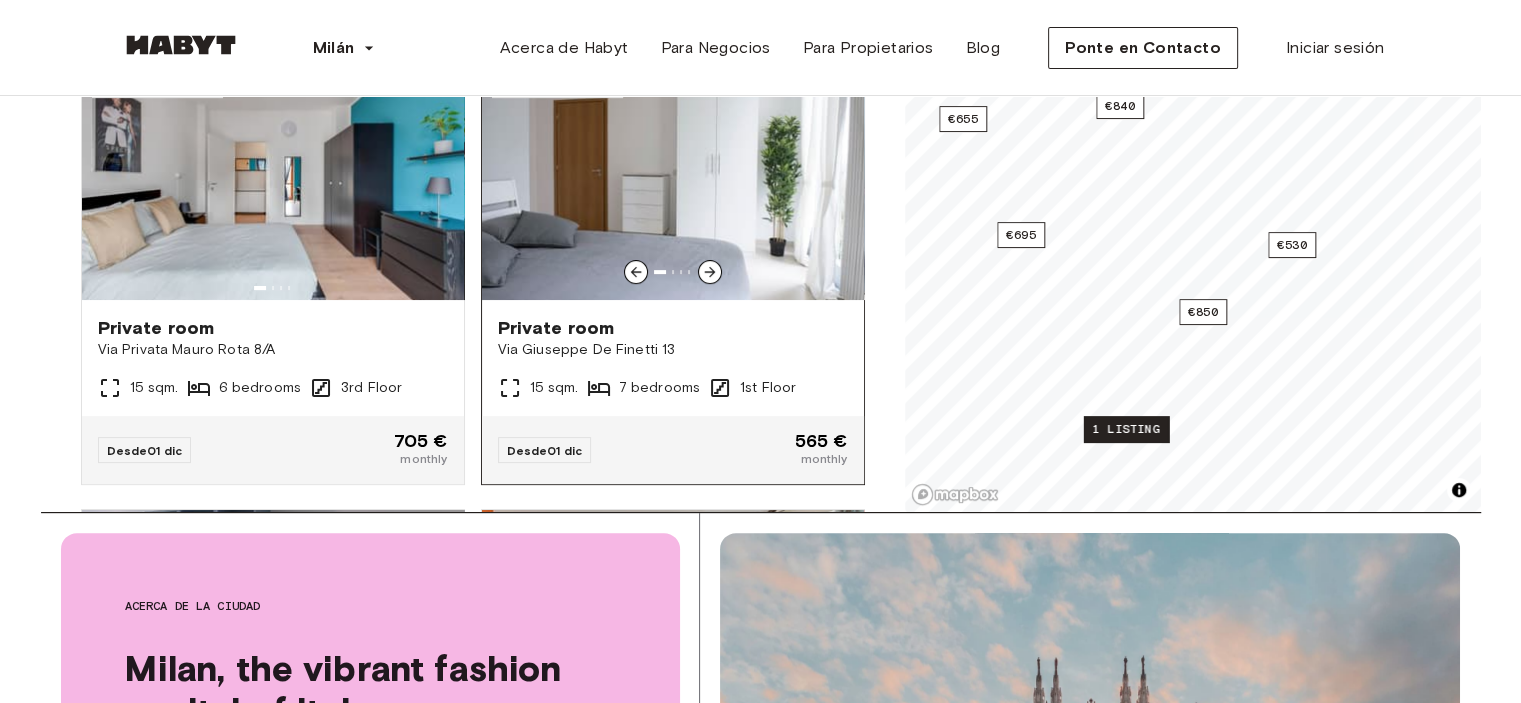 click 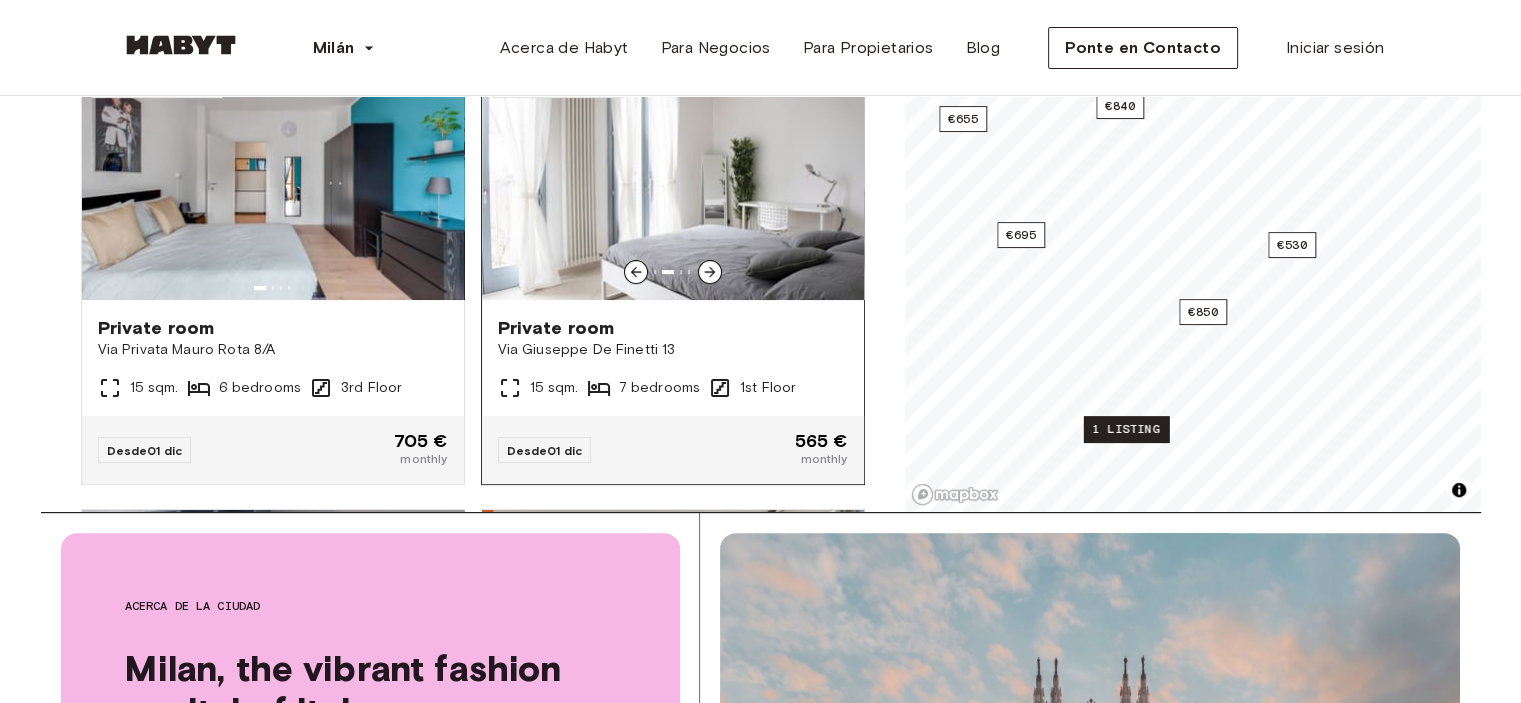 click 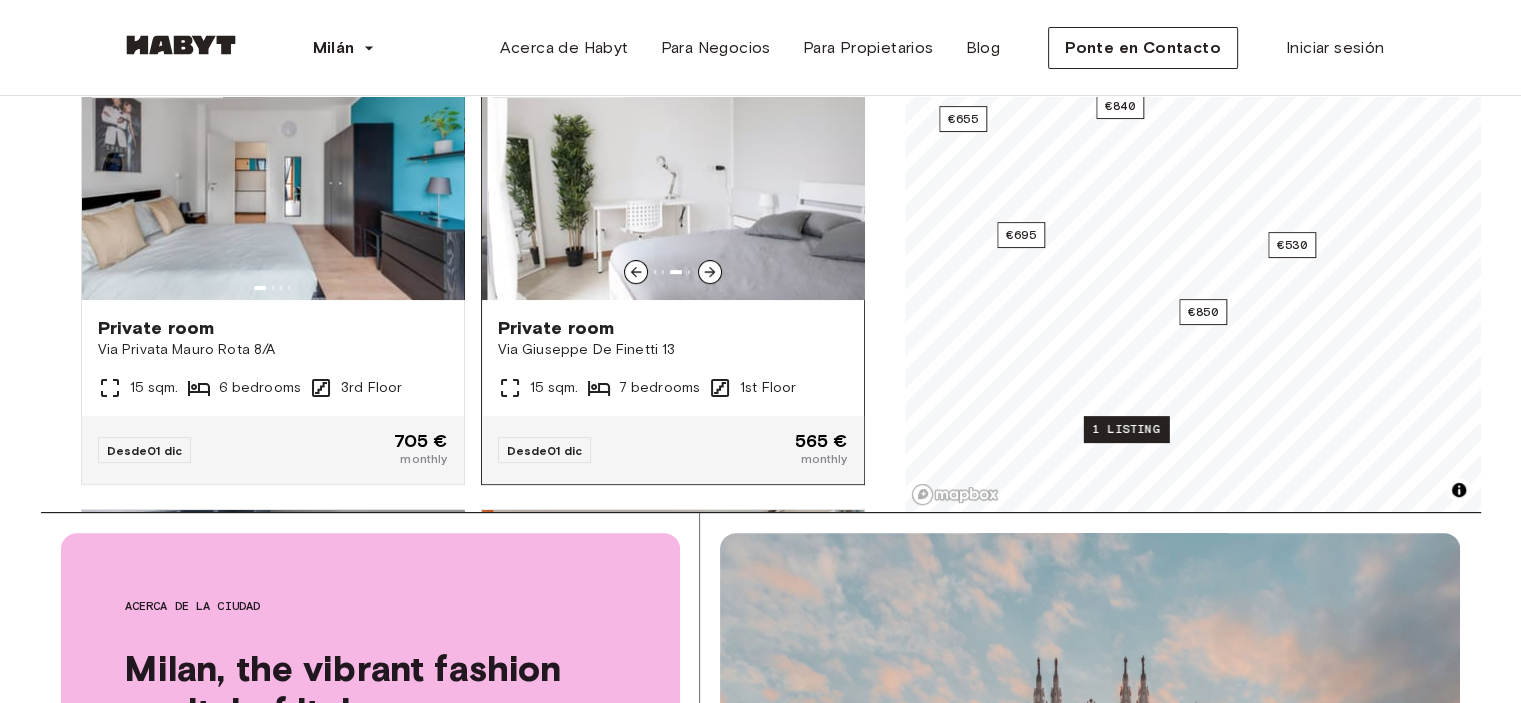 click 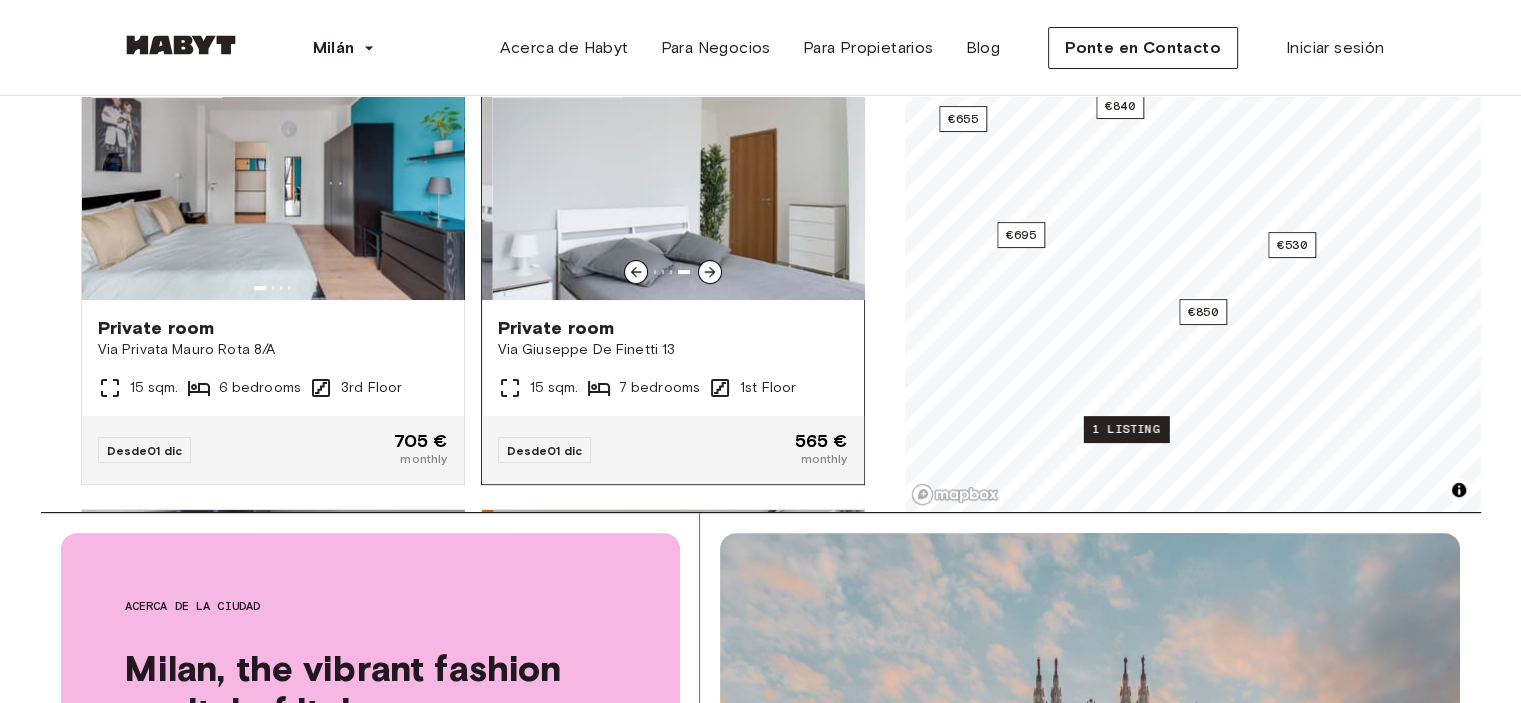 click 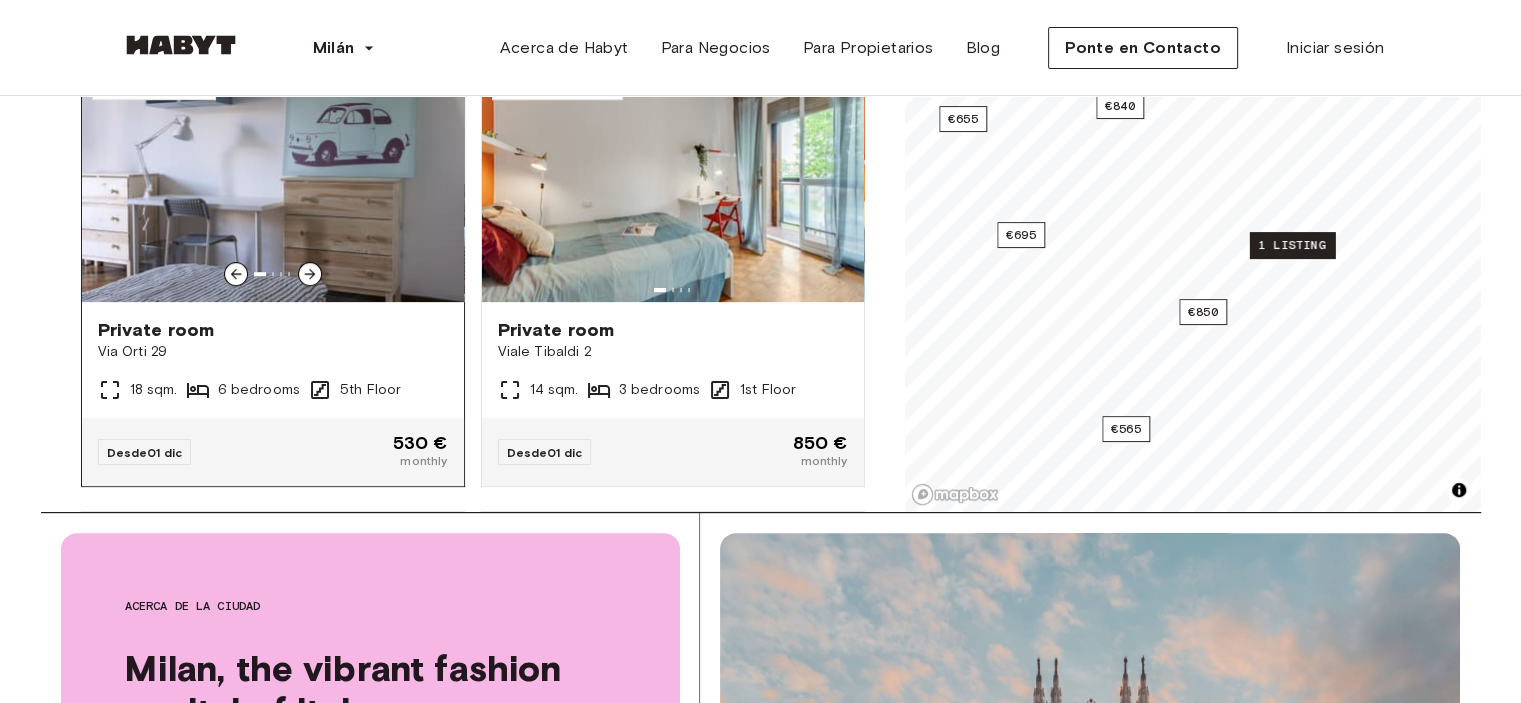 scroll, scrollTop: 600, scrollLeft: 0, axis: vertical 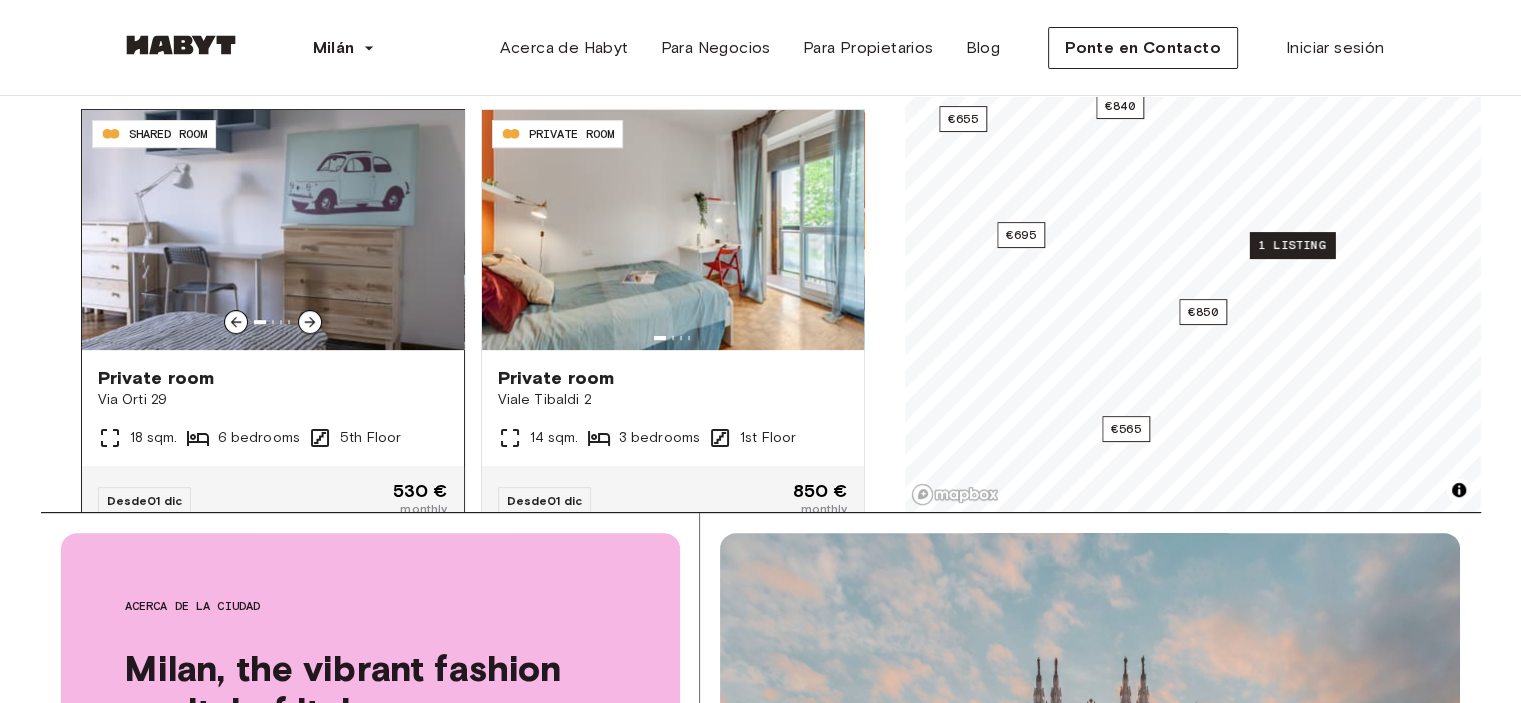 click at bounding box center (310, 322) 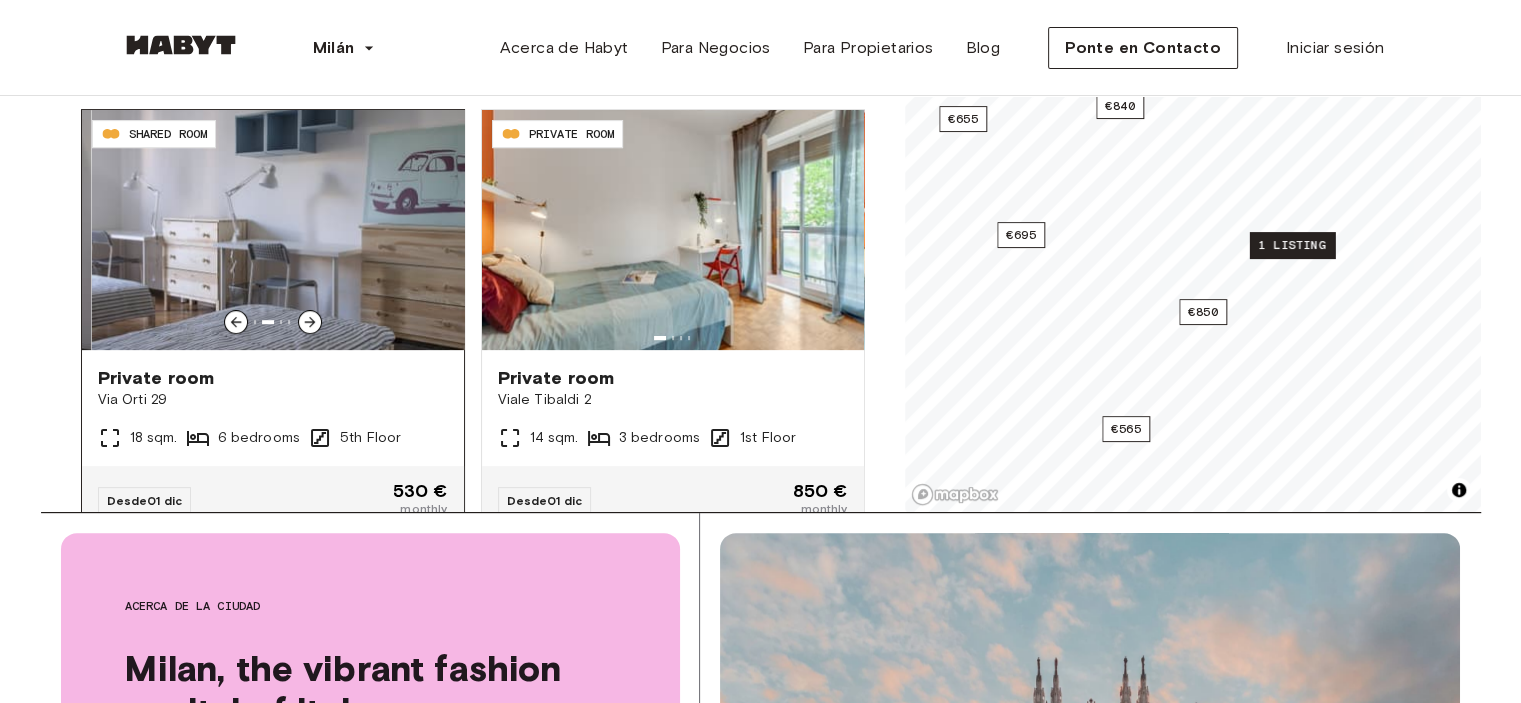 click at bounding box center [310, 322] 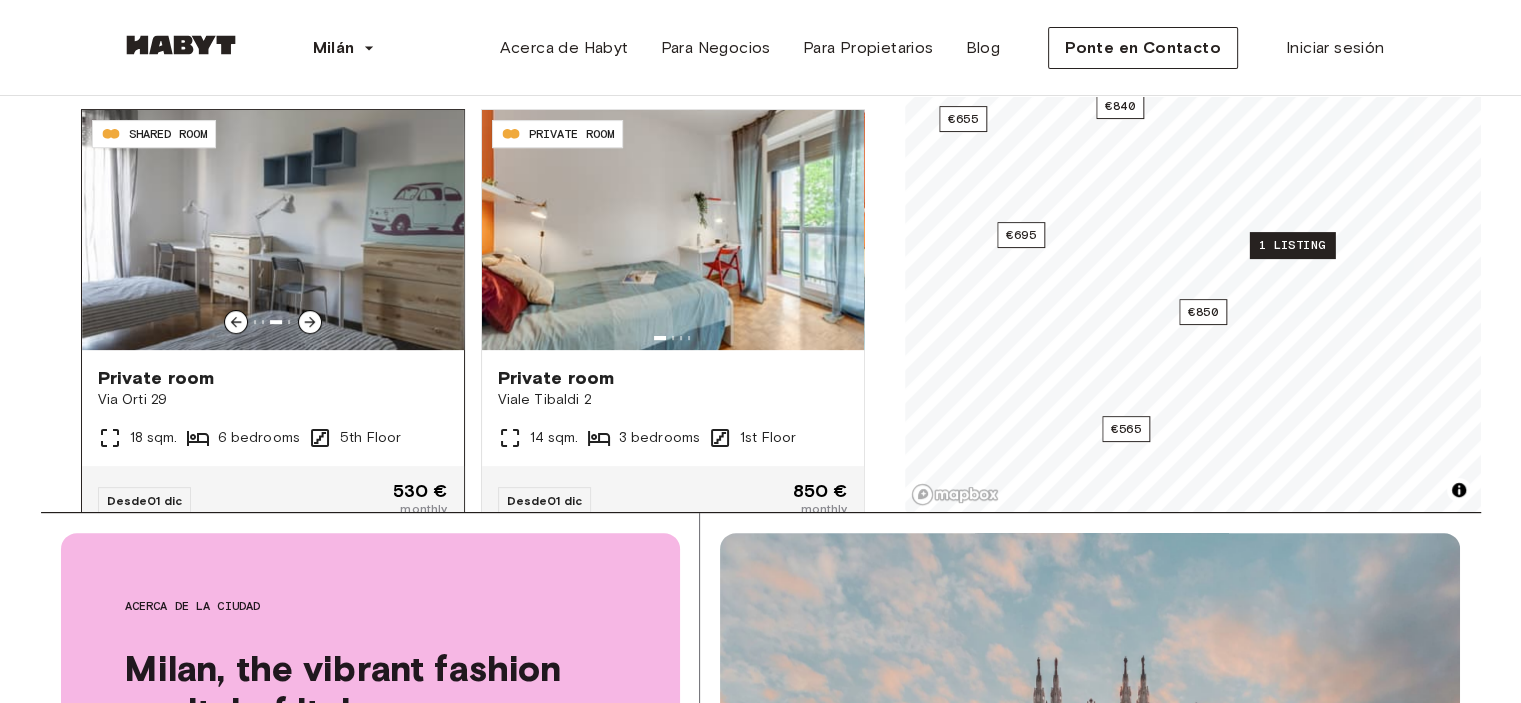 click at bounding box center [310, 322] 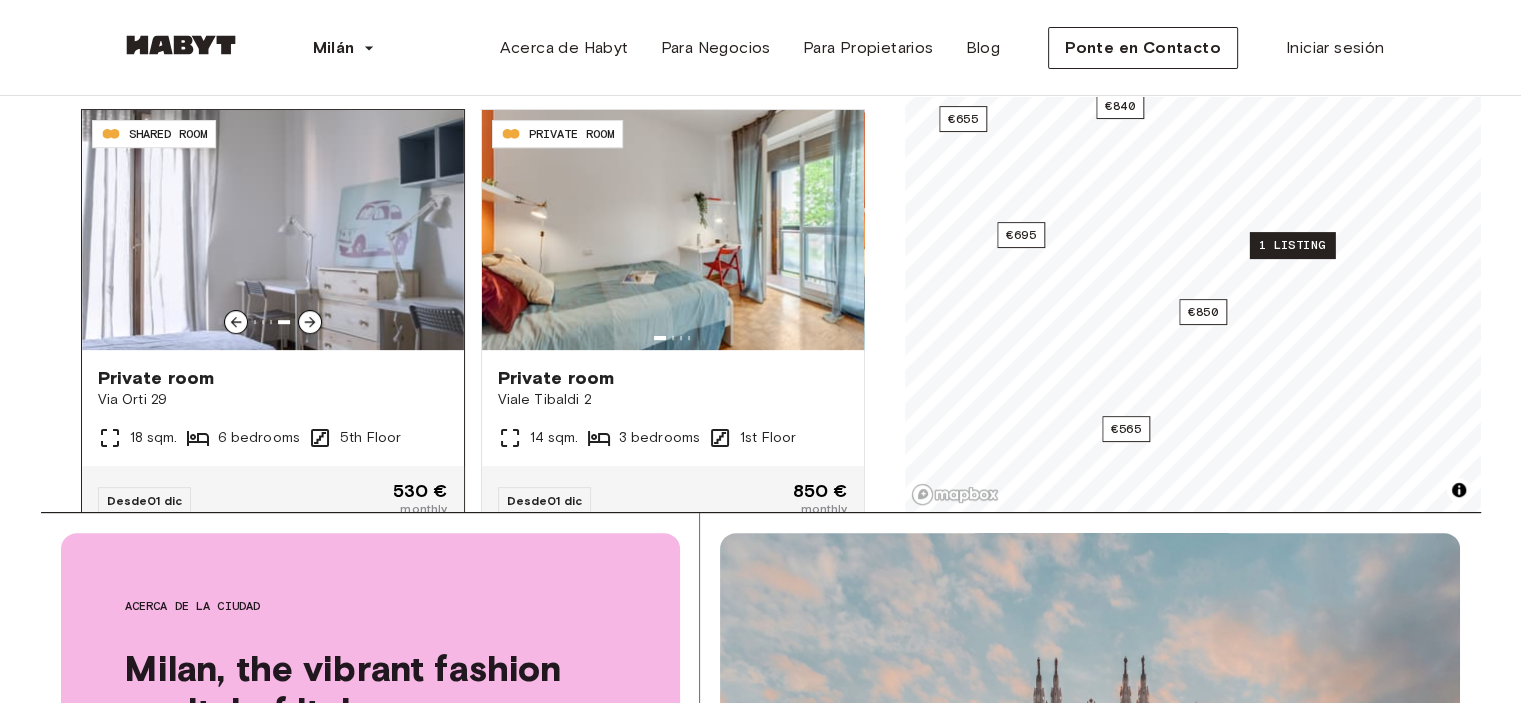 click at bounding box center [310, 322] 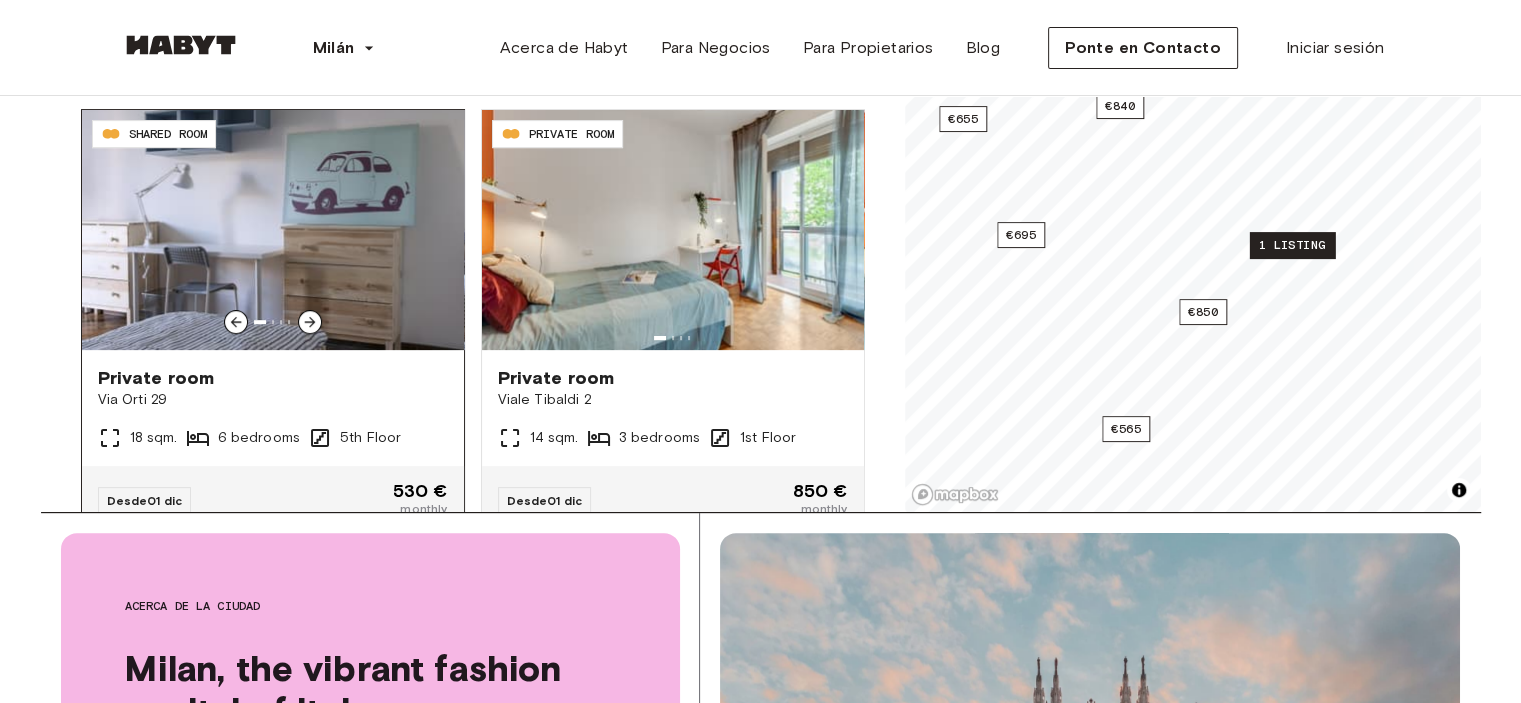 click at bounding box center (310, 322) 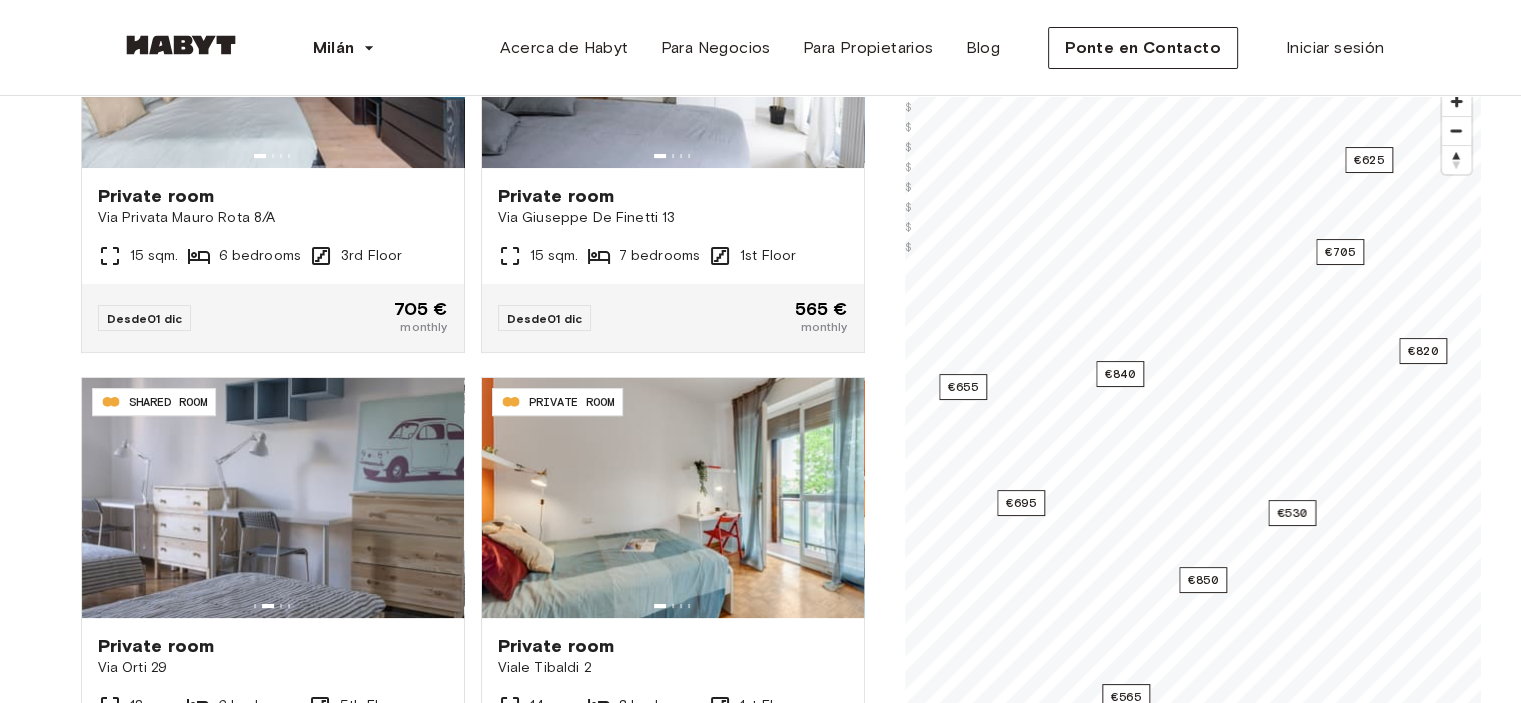 scroll, scrollTop: 200, scrollLeft: 0, axis: vertical 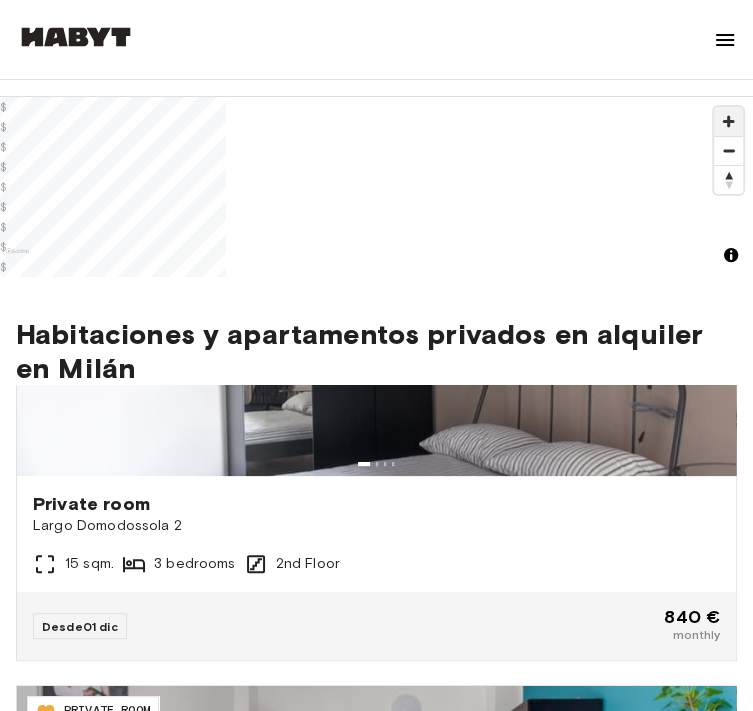 click at bounding box center (728, 121) 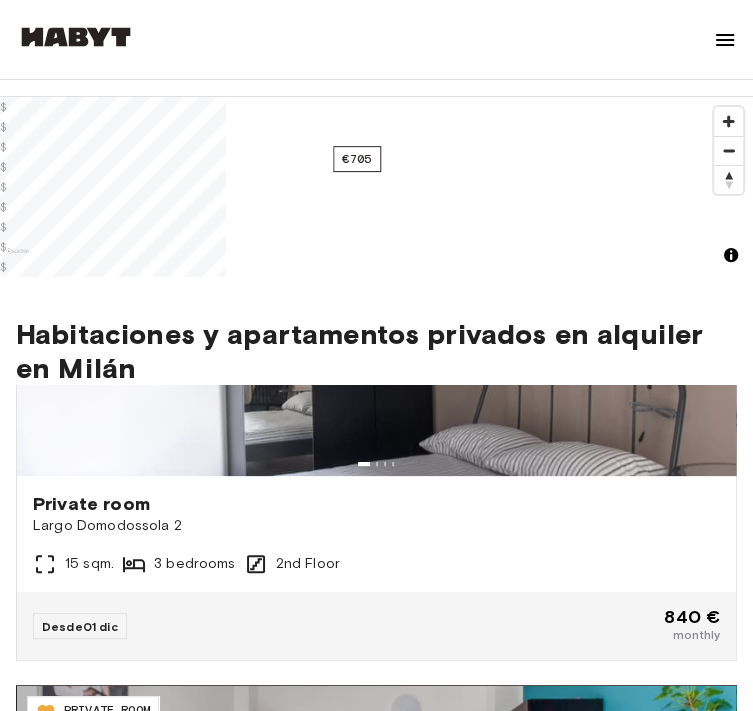 click on "Habitaciones y apartamentos privados en alquiler en [CITY] IT-14-021-001-02H PRIVATE ROOM Private room Via Francesco Primatriccio 140 11 sqm. 5 bedrooms 4th Floor Desde 01 dic 695 € monthly IT-14-025-002-03H PRIVATE ROOM Private room Largo Domodossola 2 15 sqm. 3 bedrooms 2nd Floor Desde 01 dic 840 € monthly IT-14-055-001-01H PRIVATE ROOM Private room Via Privata Mauro Rota 8/A 15 sqm. 6 bedrooms 3rd Floor Desde 01 dic 705 € monthly IT-14-018-001-02H PRIVATE ROOM Private room Via Giuseppe De Finetti 13 15 sqm. 7 bedrooms 1st Floor Desde 01 dic 565 € monthly IT-14-029-009-04H SHARED ROOM Private room Via Orti 29 18 sqm. 6 bedrooms 5th Floor Desde 01 dic 530 € monthly IT-14-081-003-02H PRIVATE ROOM Private room Viale Tibaldi 2 14 sqm. 3 bedrooms 1st Floor Desde 01 dic 850 € monthly IT-14-038-001-04H PRIVATE ROOM Private room Via Federico Tesio 11 12 sqm. 5 bedrooms Mezzanine Desde 01 ene 655 € monthly IT-14-039-004-07H PRIVATE ROOM Private room Via Ernesto Breda 152 16 sqm. Mezzanine" at bounding box center (376, 596) 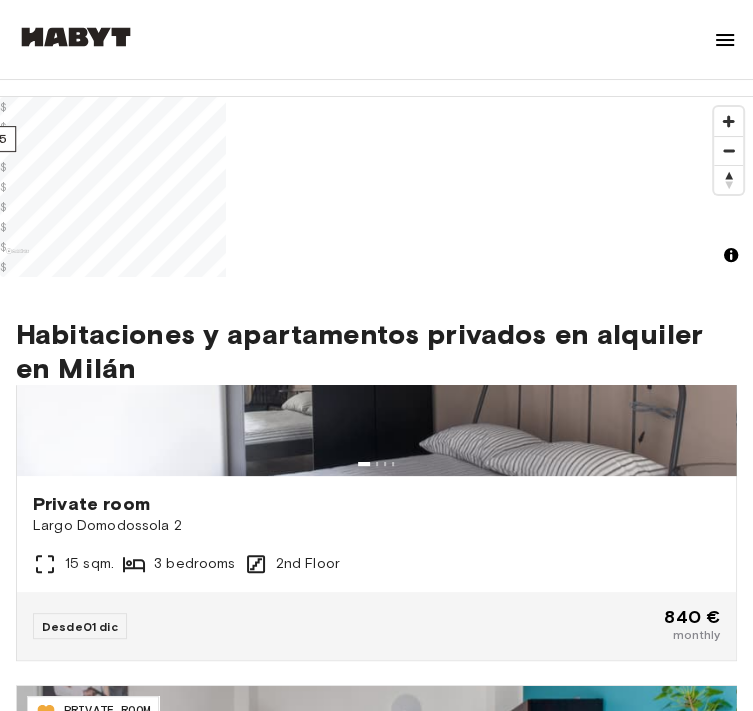 click on "1 listing" at bounding box center (141, 314) 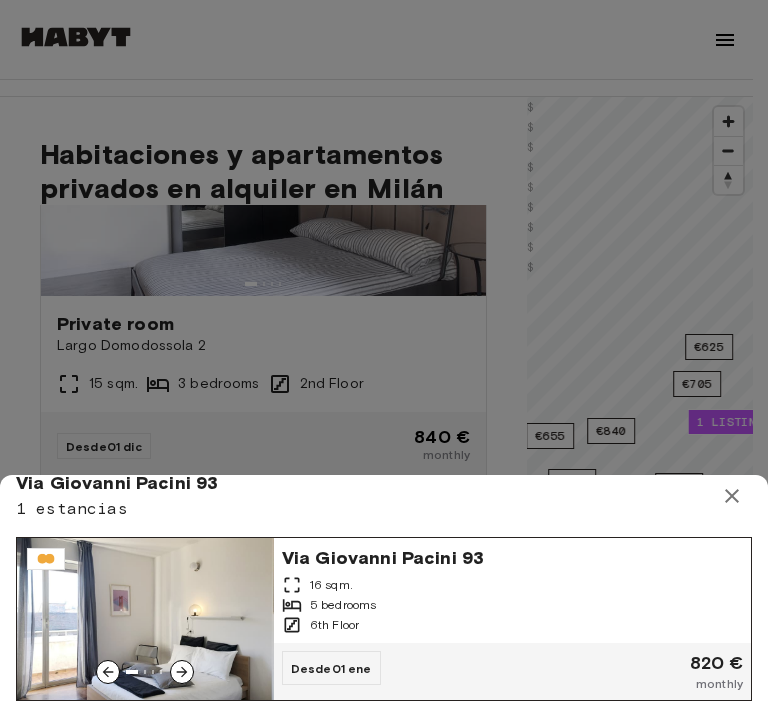 scroll, scrollTop: 25, scrollLeft: 0, axis: vertical 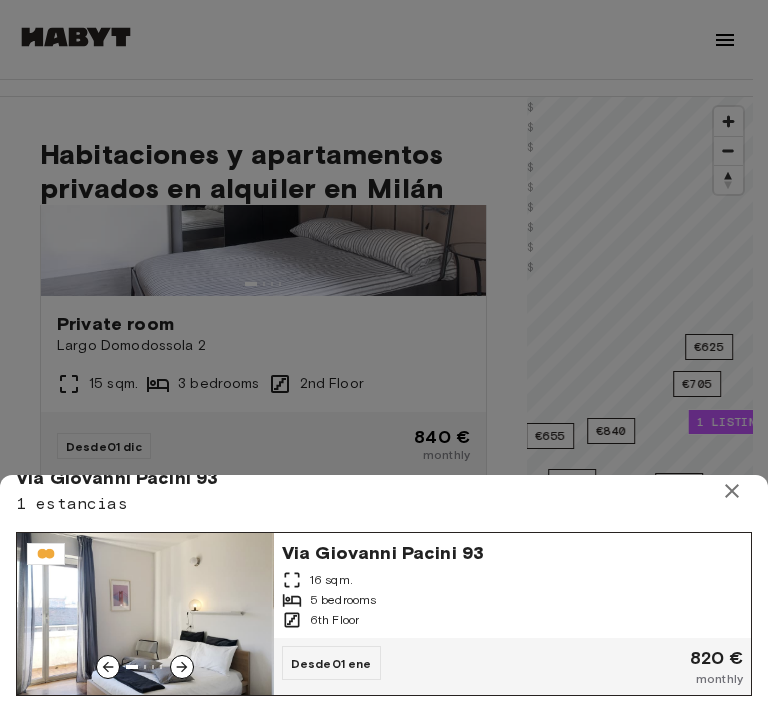 click at bounding box center (182, 667) 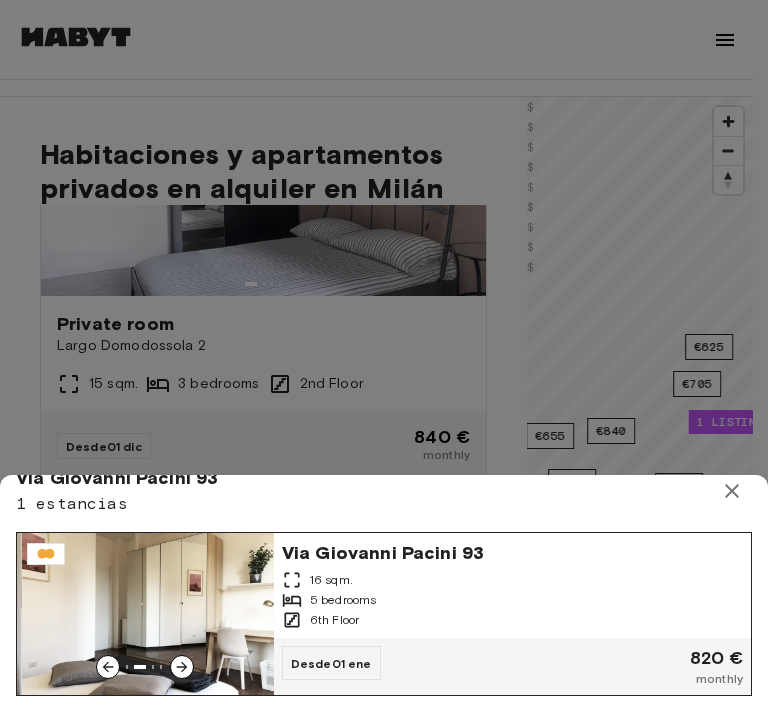 click at bounding box center (182, 667) 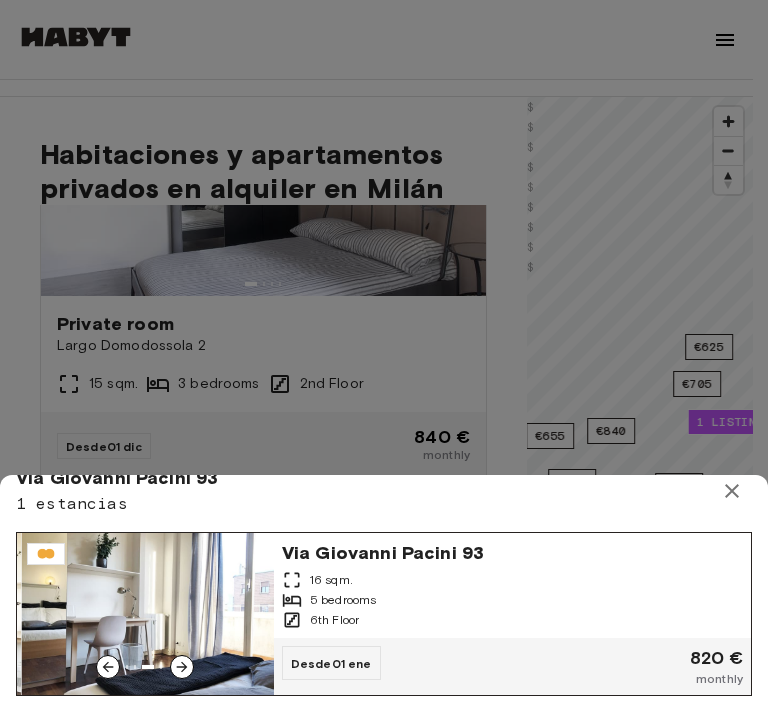 click at bounding box center [182, 667] 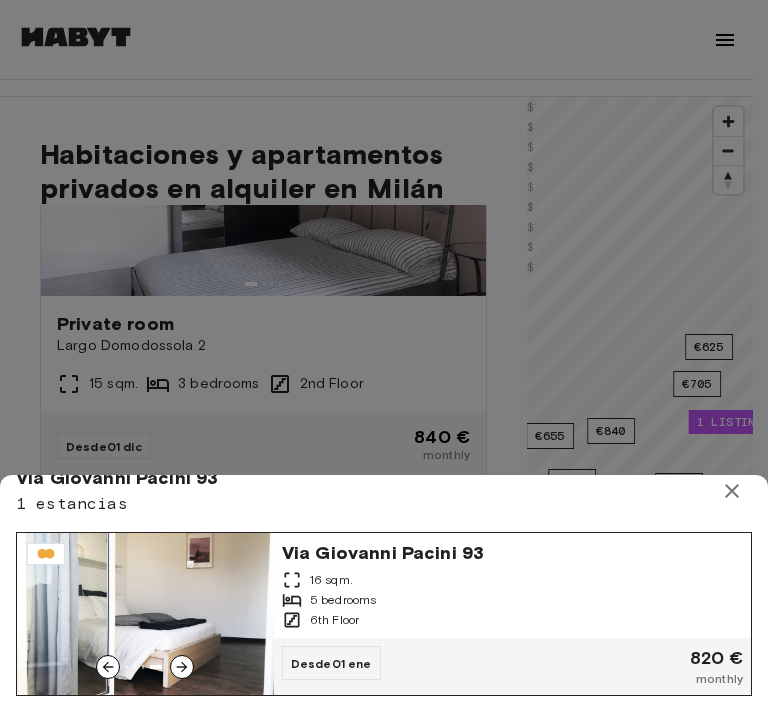 click at bounding box center (182, 667) 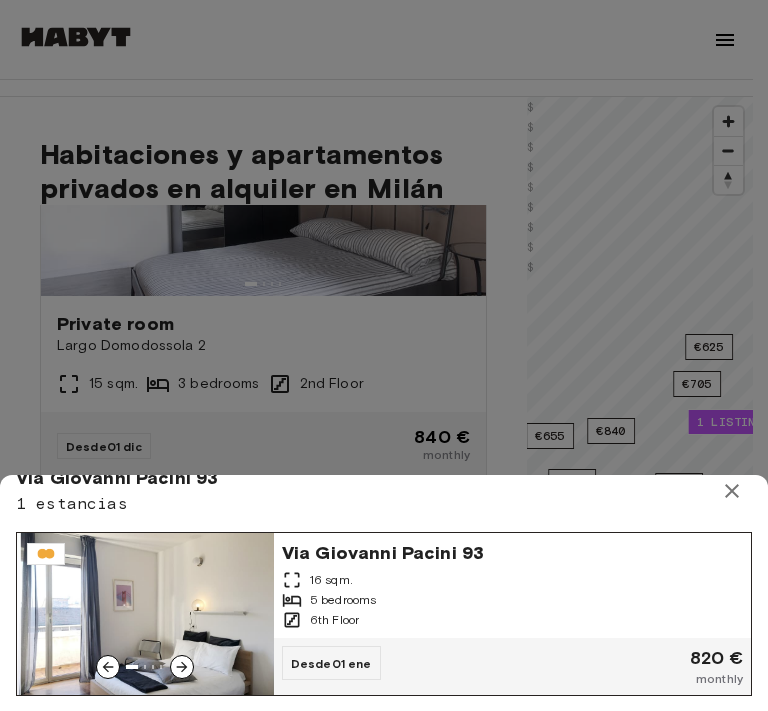 click at bounding box center (182, 667) 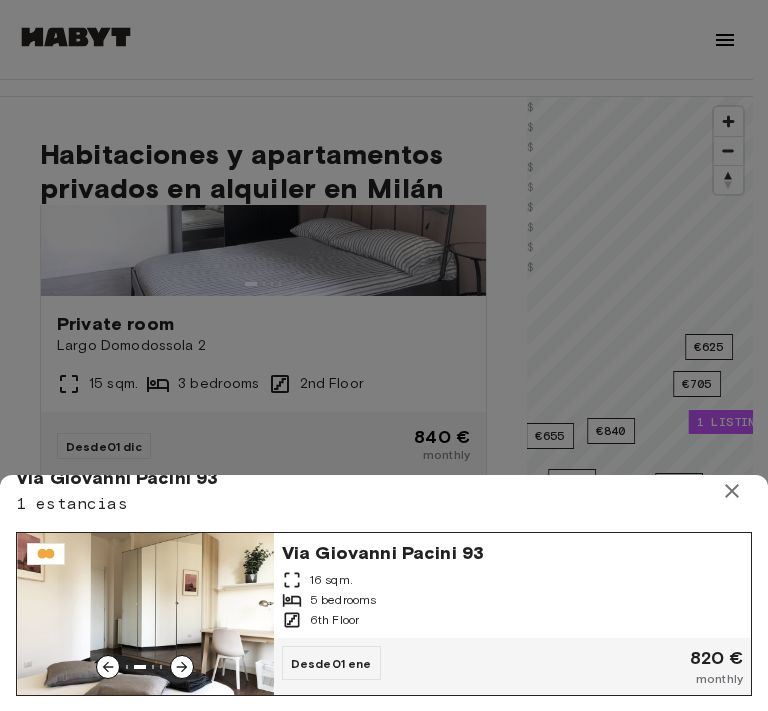 click at bounding box center [182, 667] 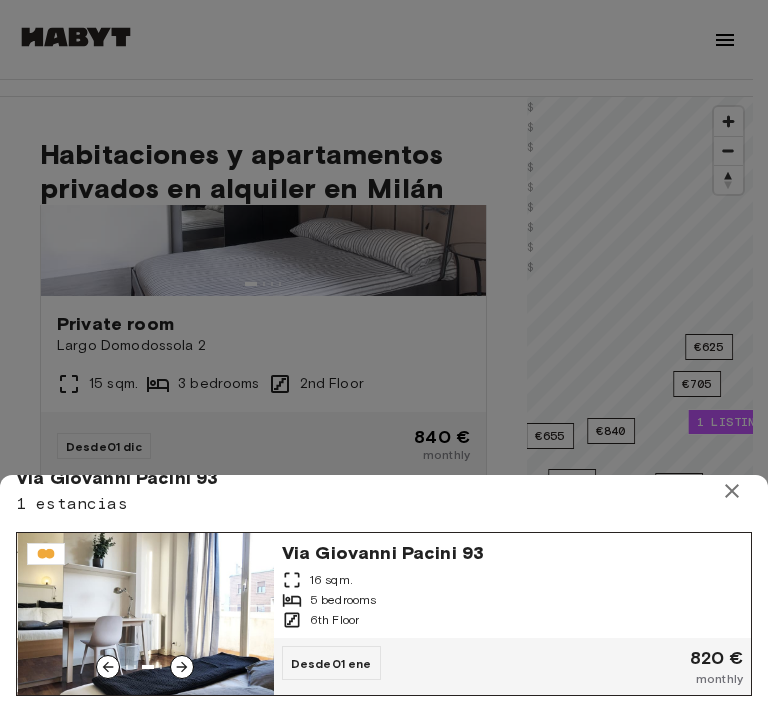 click at bounding box center [182, 667] 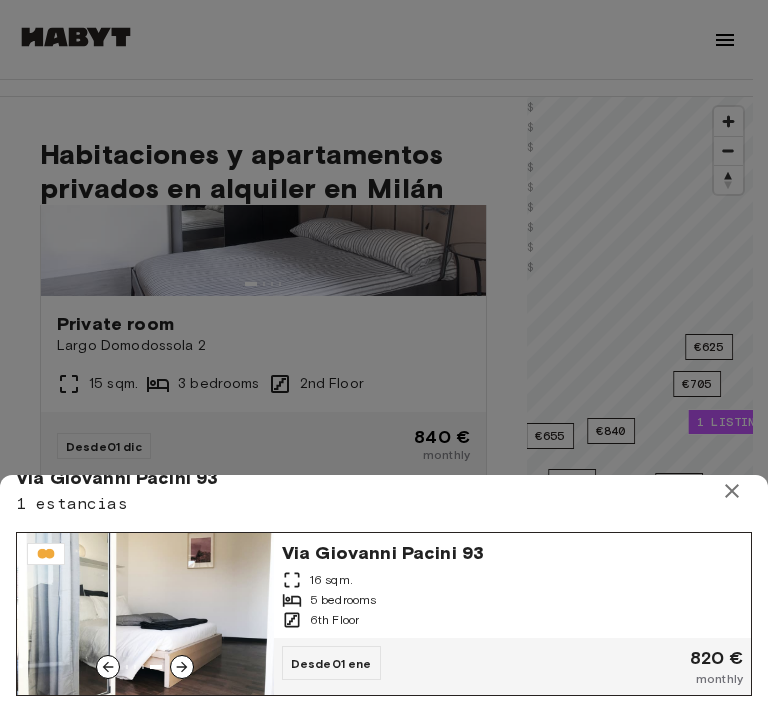 click at bounding box center [182, 667] 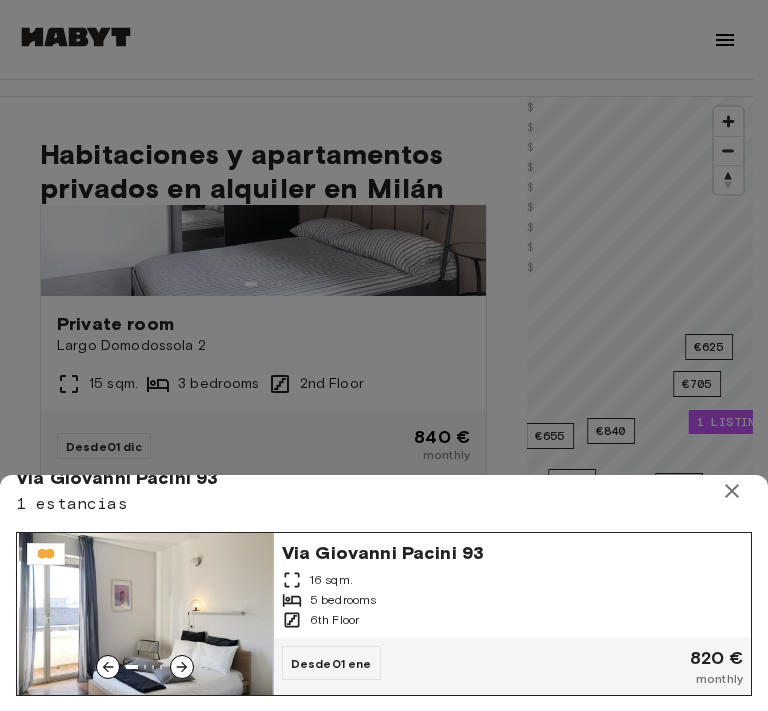 click at bounding box center (182, 667) 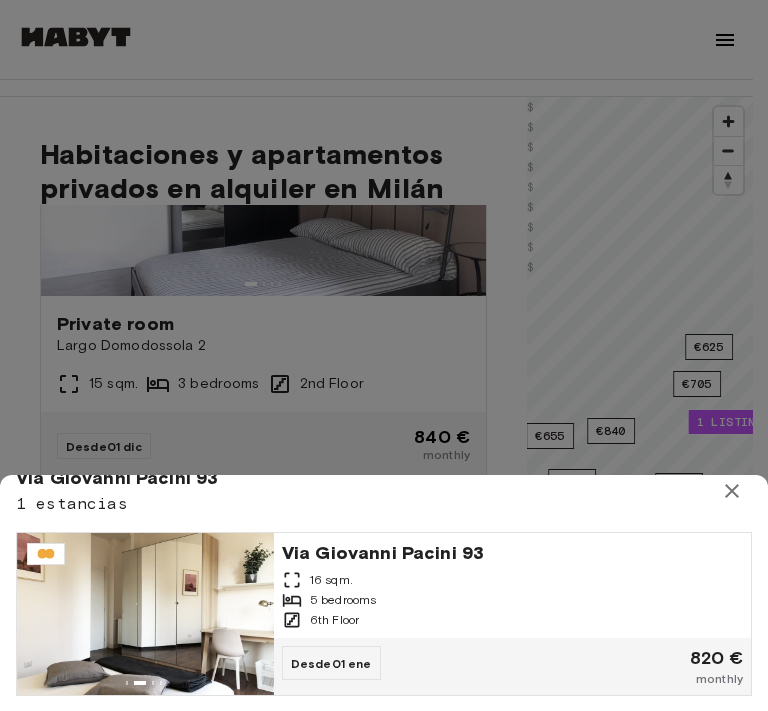 click 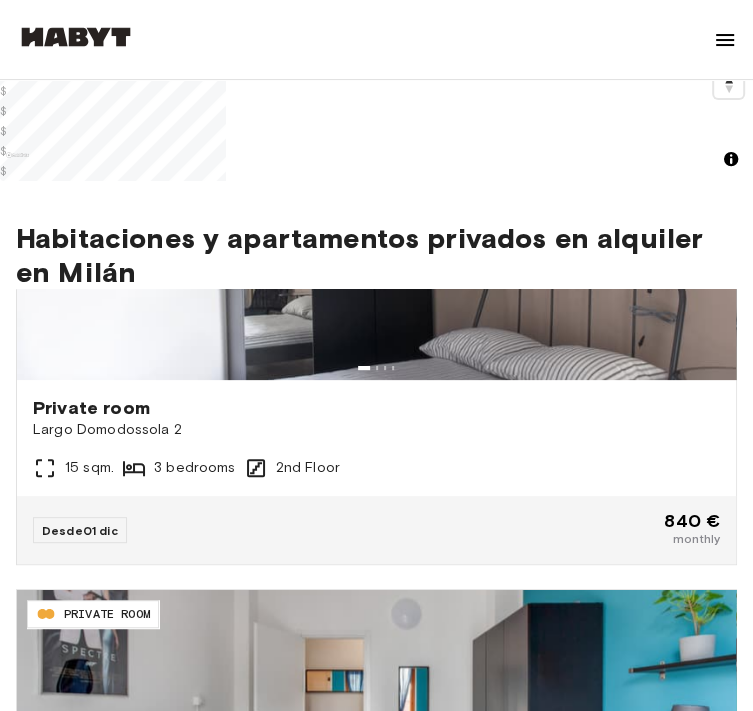click on "1 listing" at bounding box center (152, 390) 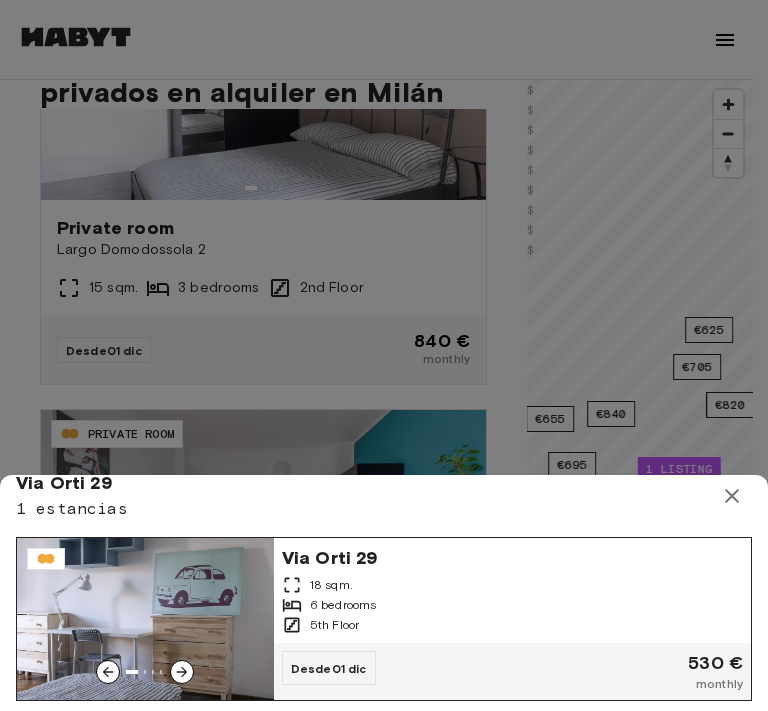 scroll, scrollTop: 25, scrollLeft: 0, axis: vertical 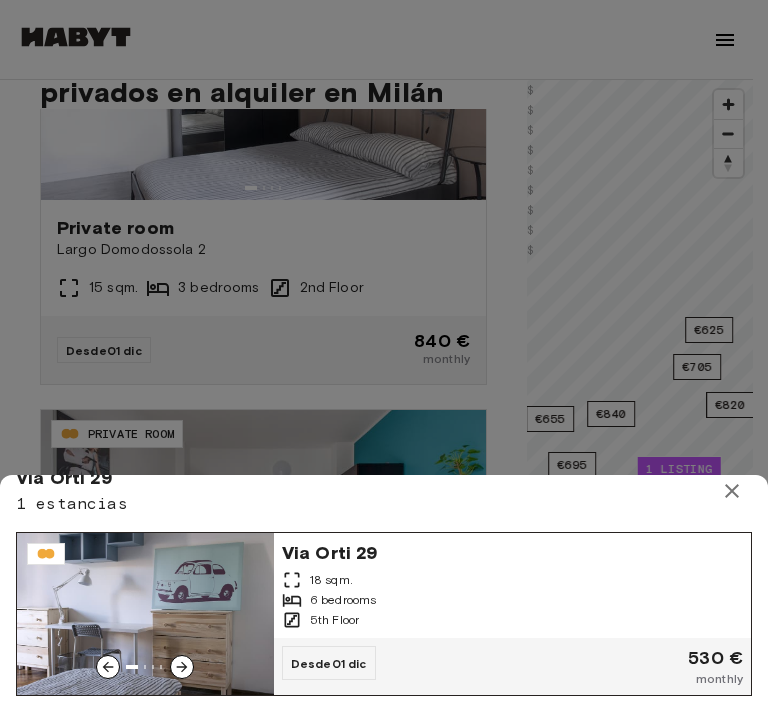 click at bounding box center [182, 667] 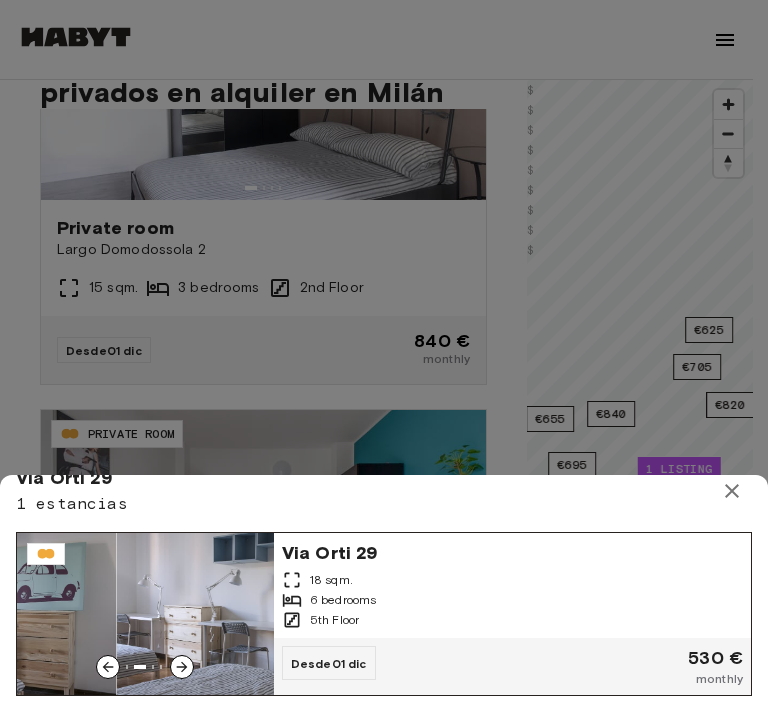 click at bounding box center (182, 667) 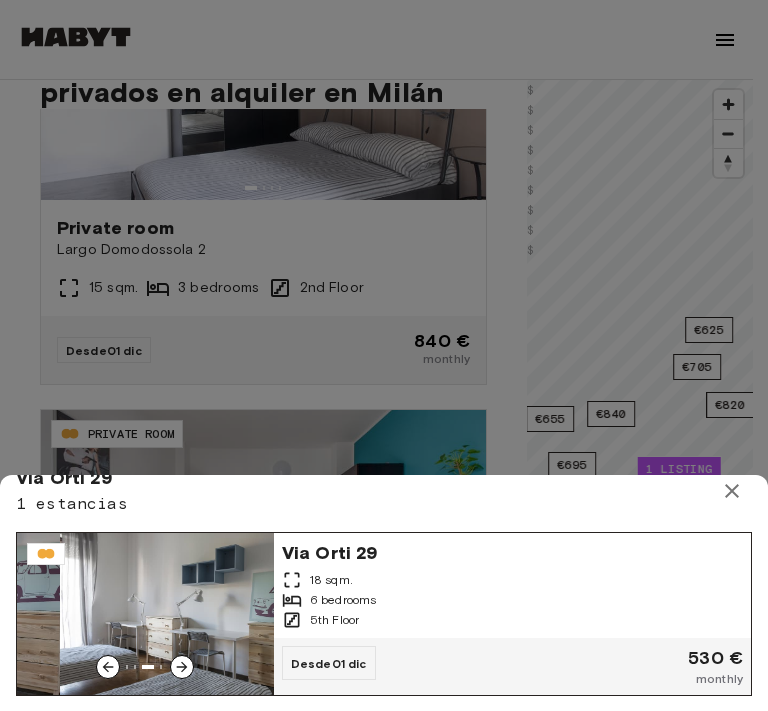 click at bounding box center (182, 667) 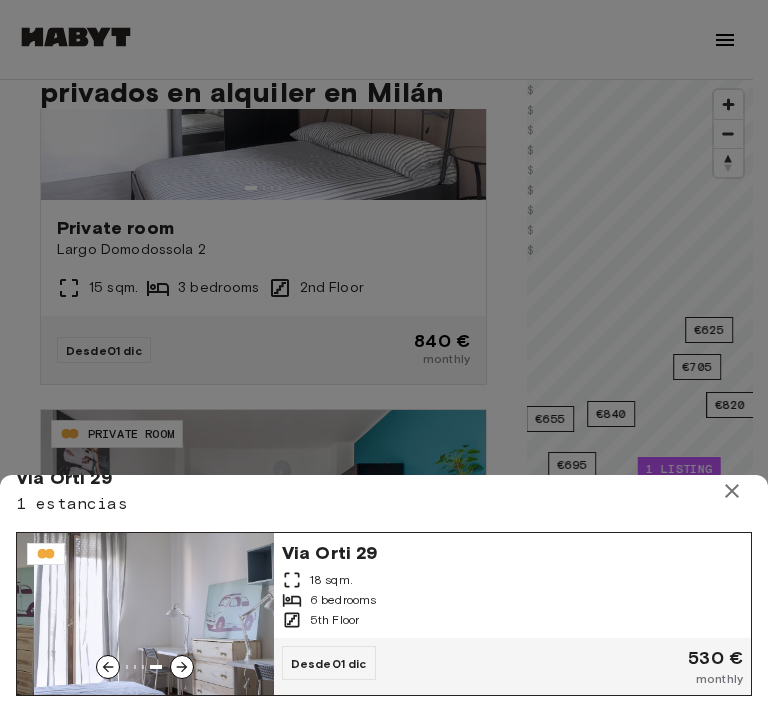 click at bounding box center (182, 667) 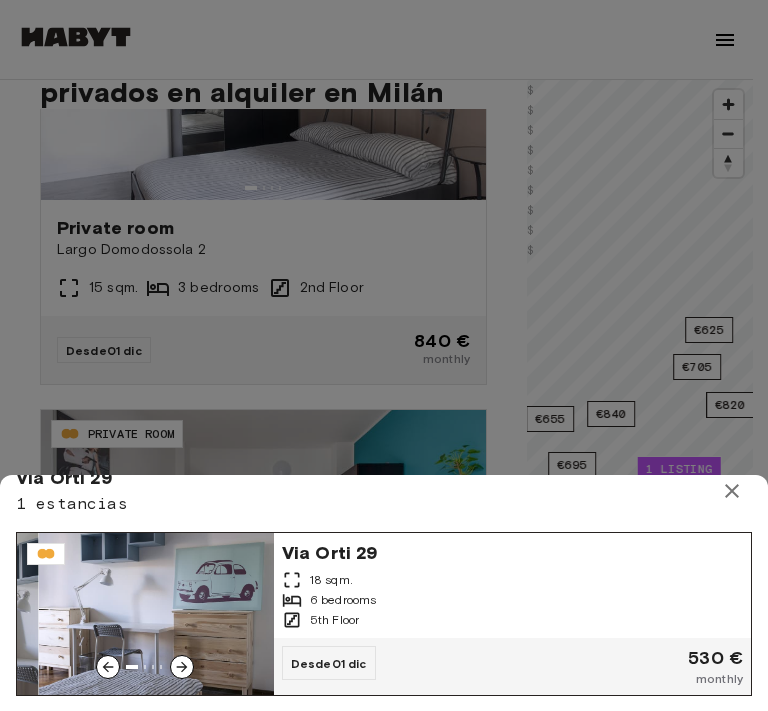 click at bounding box center (182, 667) 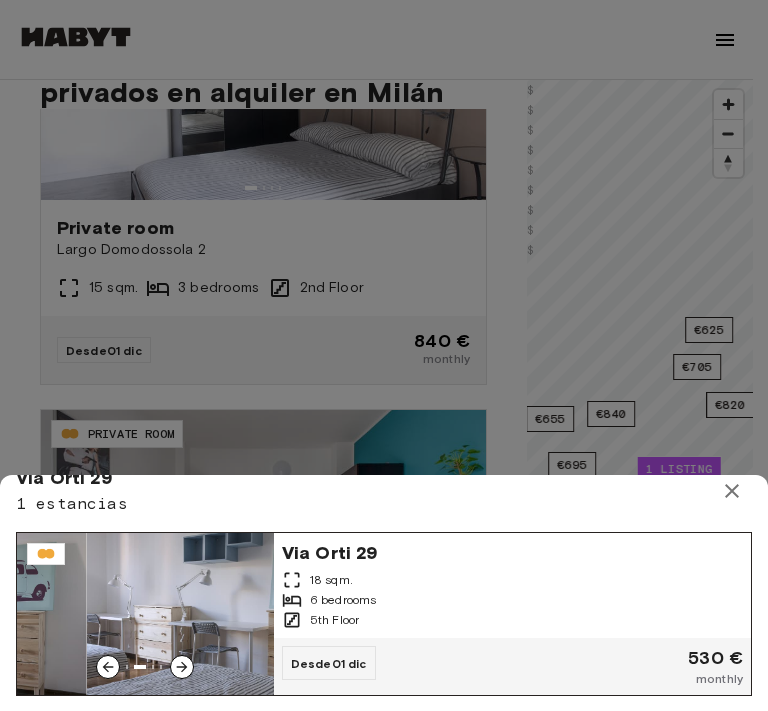click at bounding box center (182, 667) 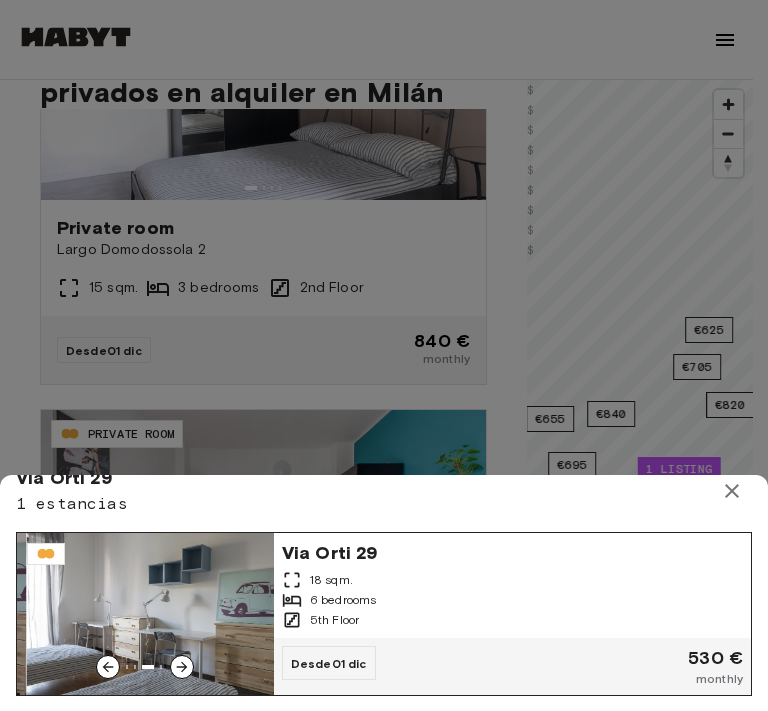 click at bounding box center (182, 667) 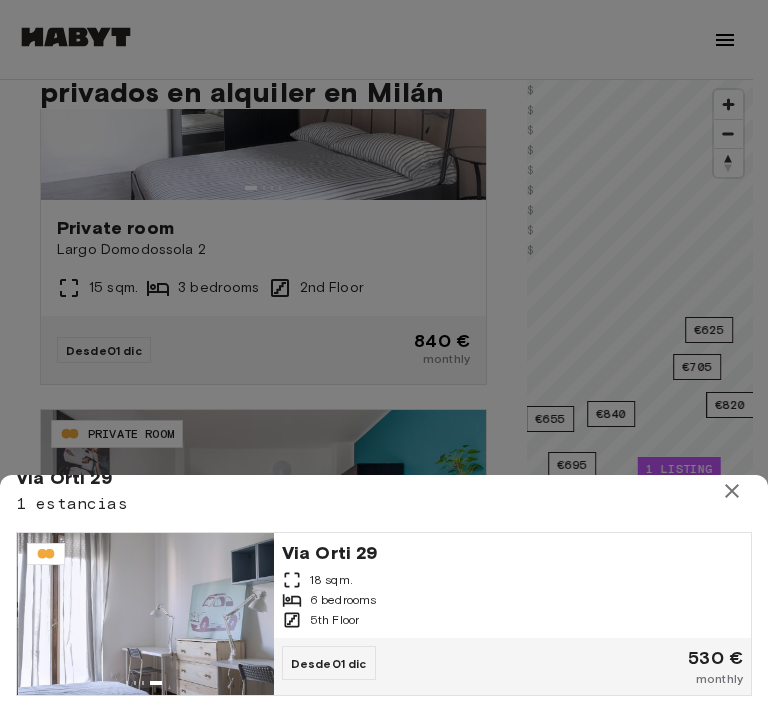 click at bounding box center (384, 355) 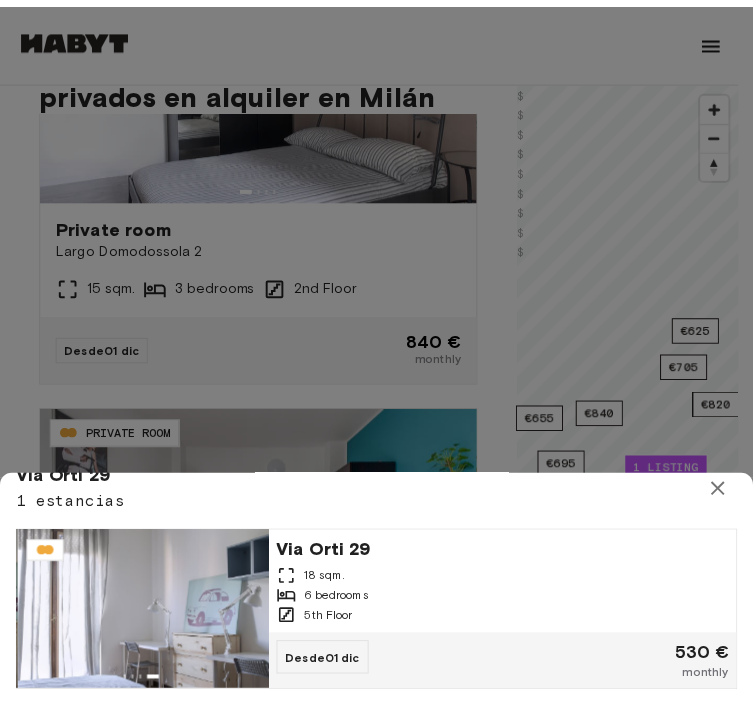 scroll, scrollTop: 264, scrollLeft: 0, axis: vertical 